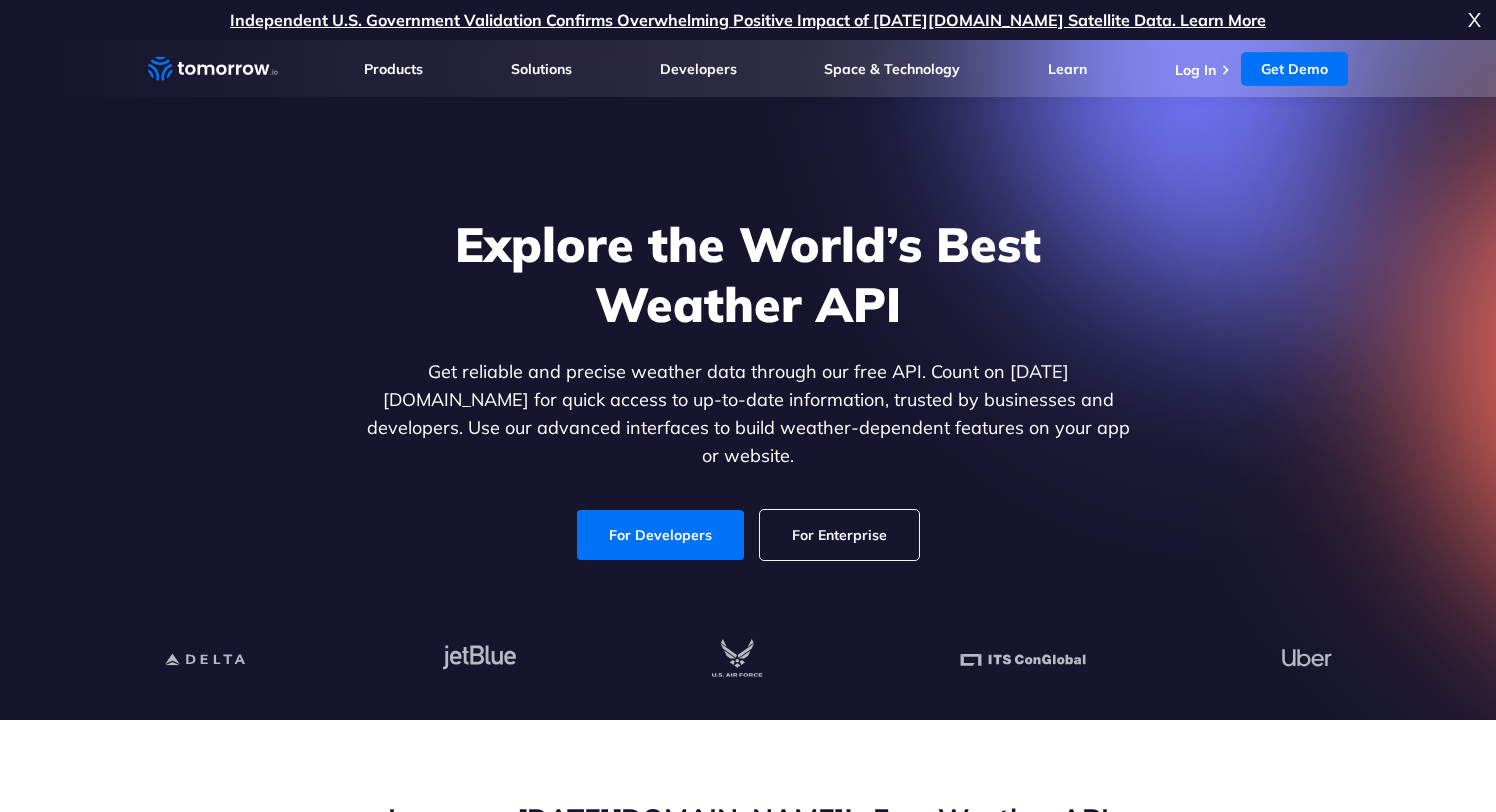 scroll, scrollTop: 0, scrollLeft: 0, axis: both 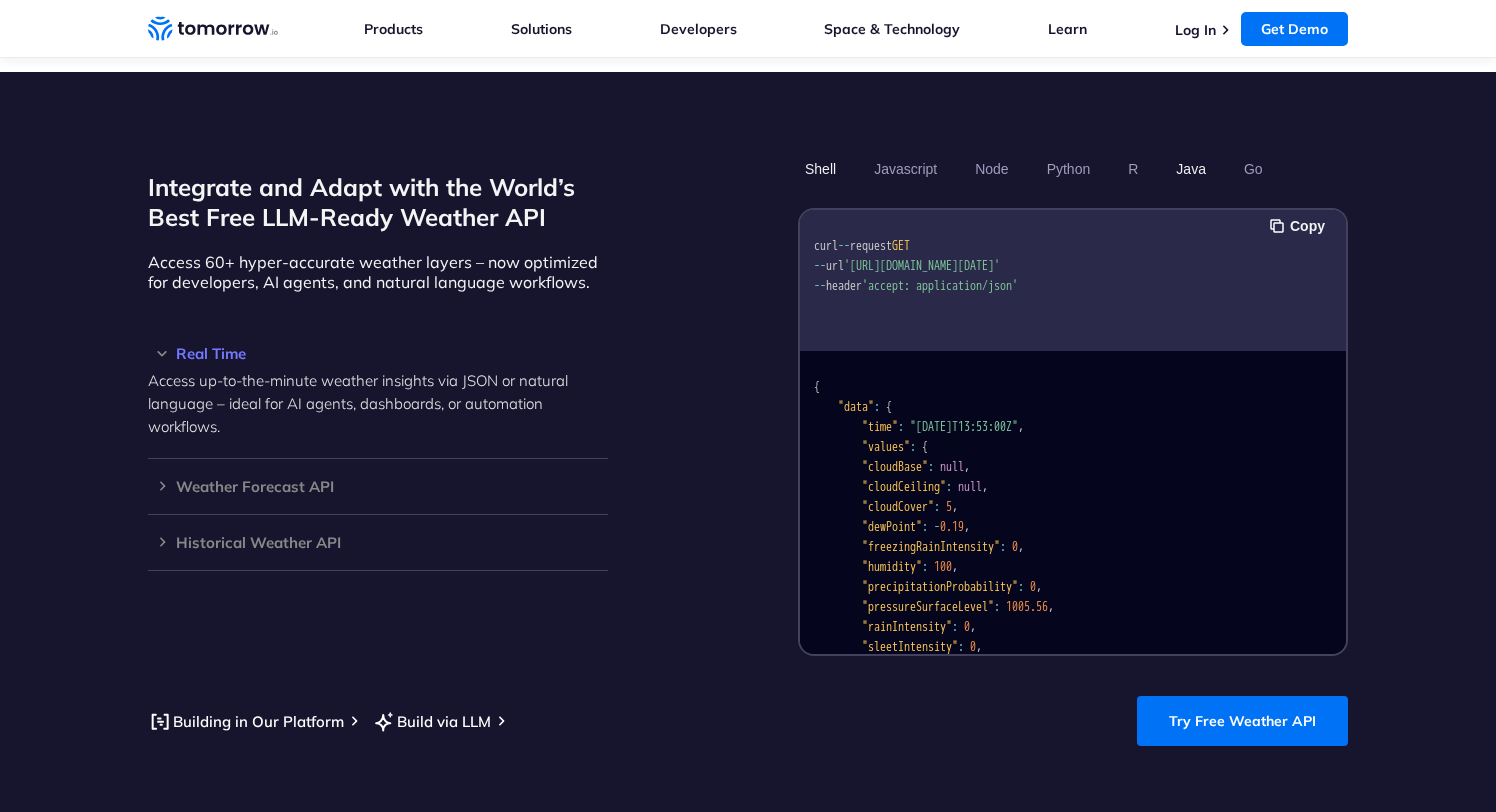 click on "Java" at bounding box center (1191, 169) 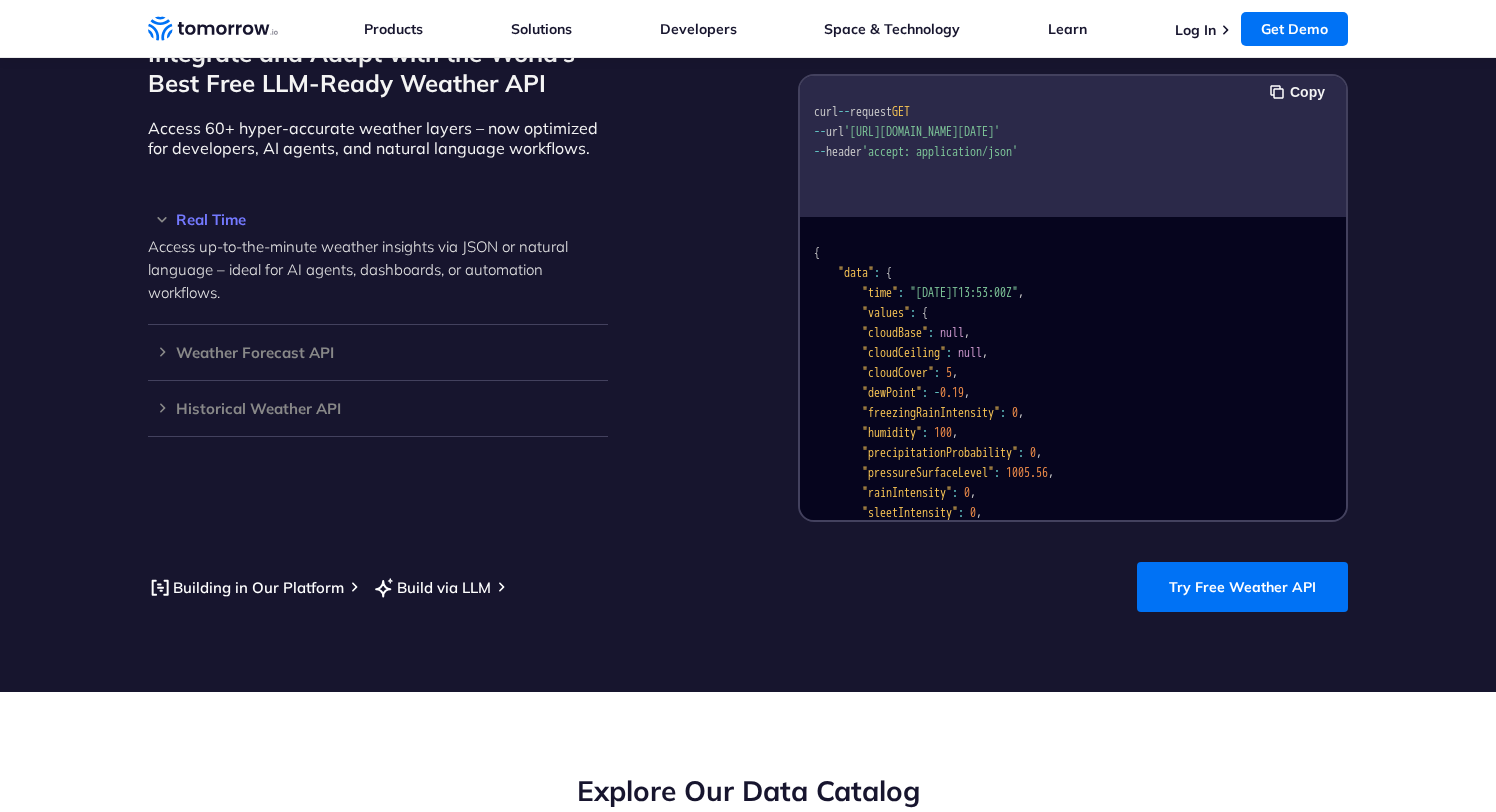 scroll, scrollTop: 1637, scrollLeft: 0, axis: vertical 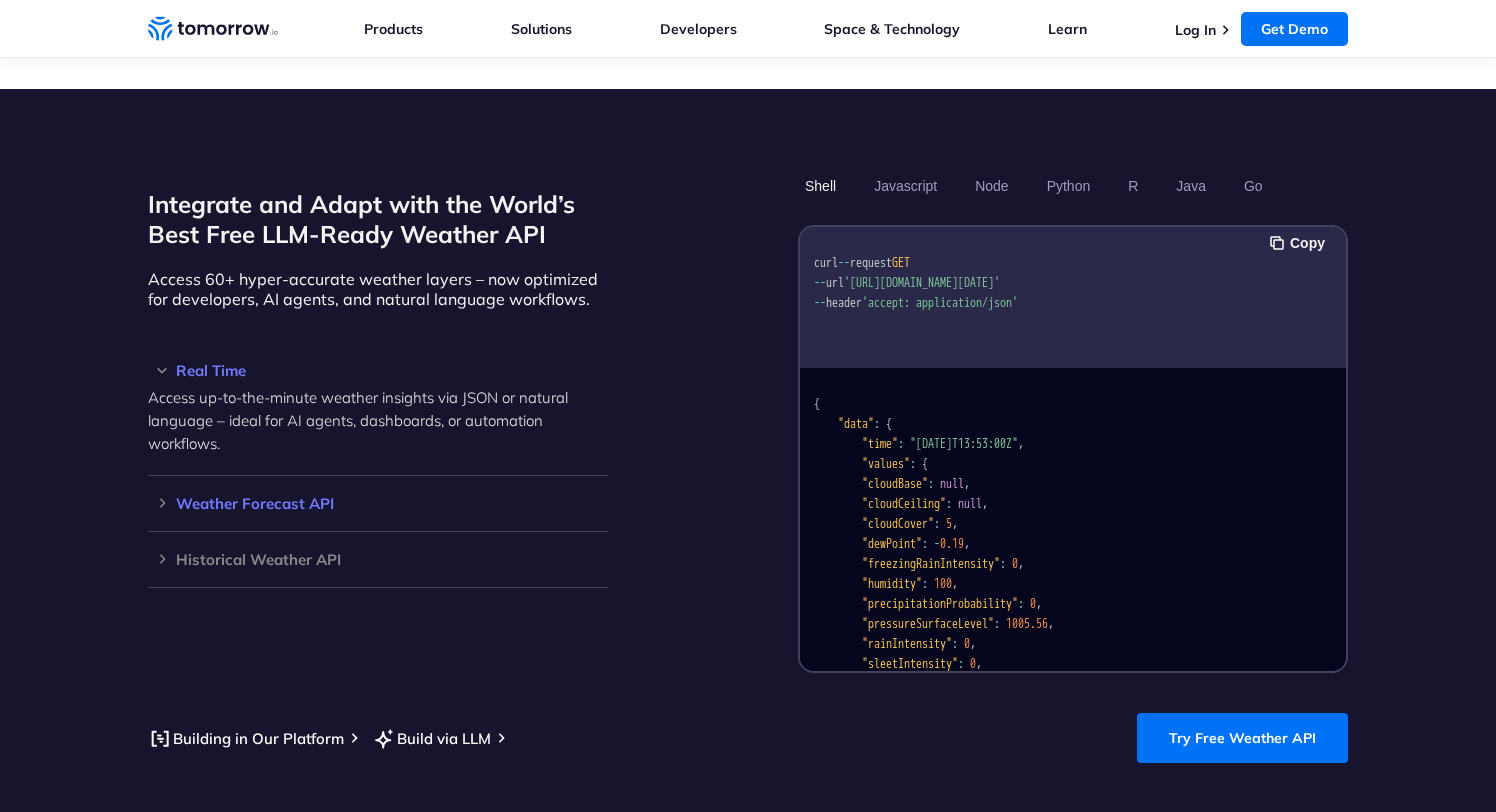 click on "Weather Forecast API" at bounding box center (378, 503) 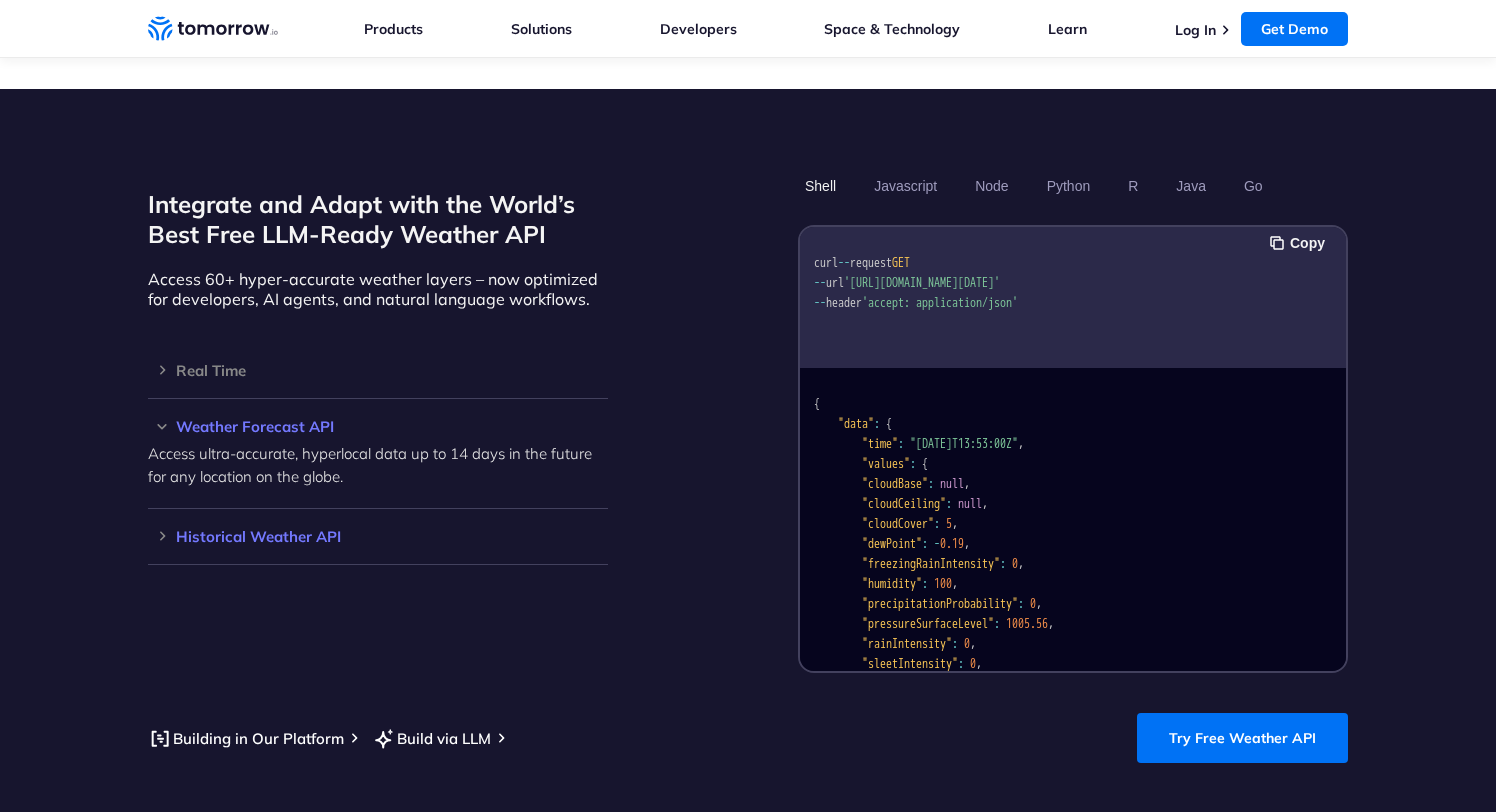 click on "Historical Weather API
Optimize your operations with access to hourly and daily historical weather data up to 20 years in the past." at bounding box center [378, 537] 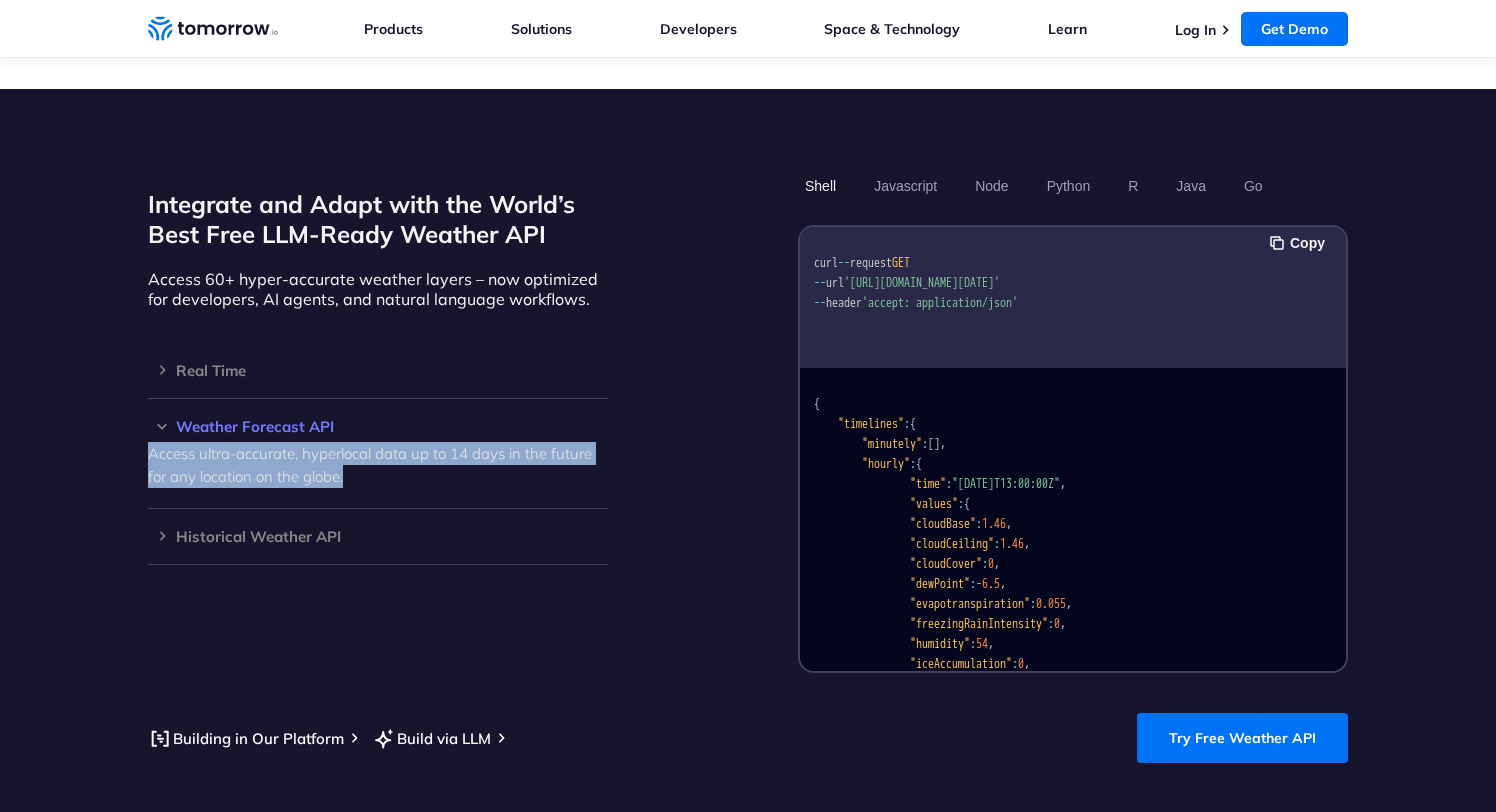 drag, startPoint x: 146, startPoint y: 432, endPoint x: 373, endPoint y: 457, distance: 228.3725 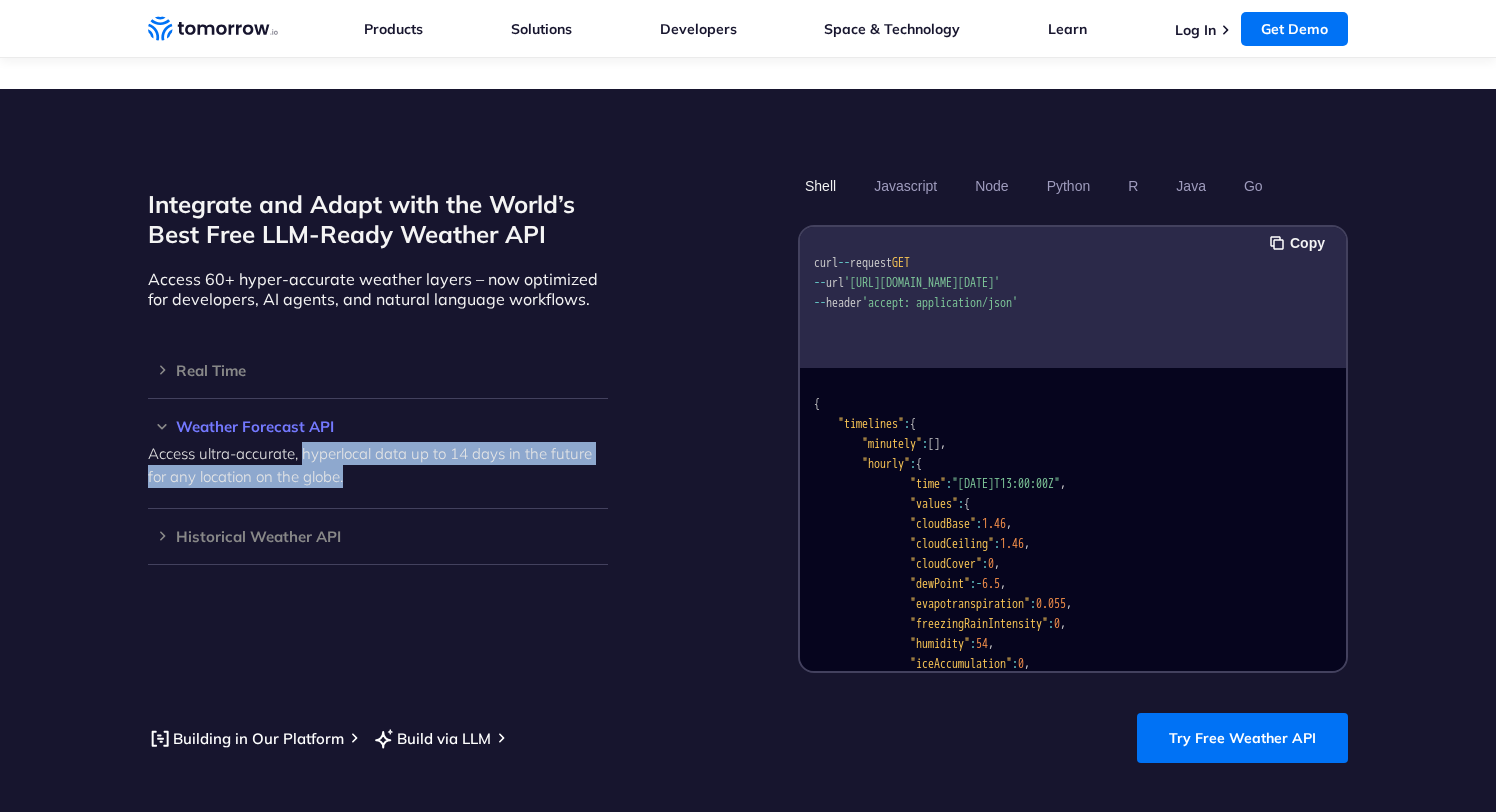 drag, startPoint x: 359, startPoint y: 452, endPoint x: 305, endPoint y: 422, distance: 61.77378 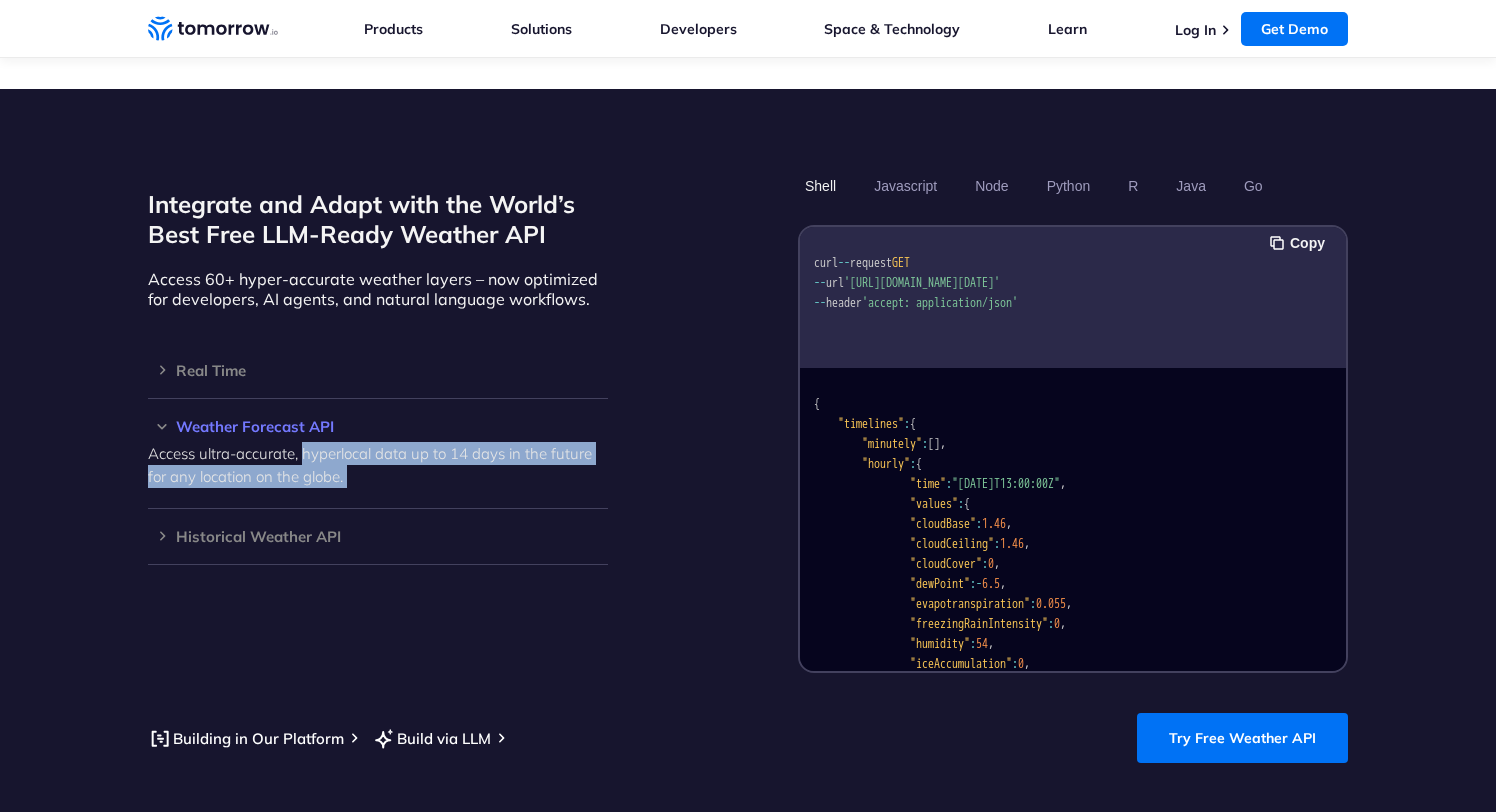 drag, startPoint x: 305, startPoint y: 422, endPoint x: 377, endPoint y: 444, distance: 75.28612 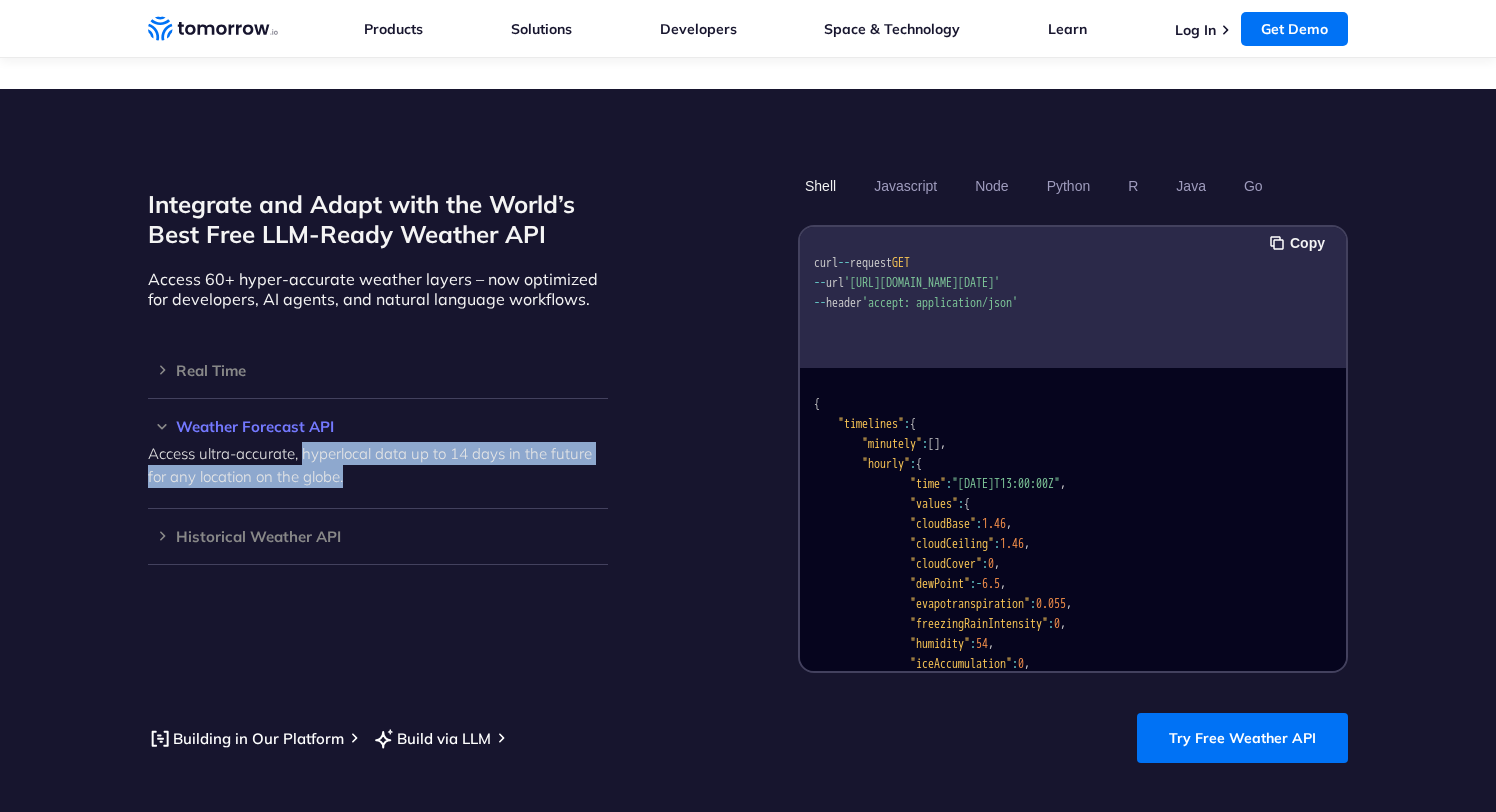 drag, startPoint x: 392, startPoint y: 444, endPoint x: 303, endPoint y: 427, distance: 90.60905 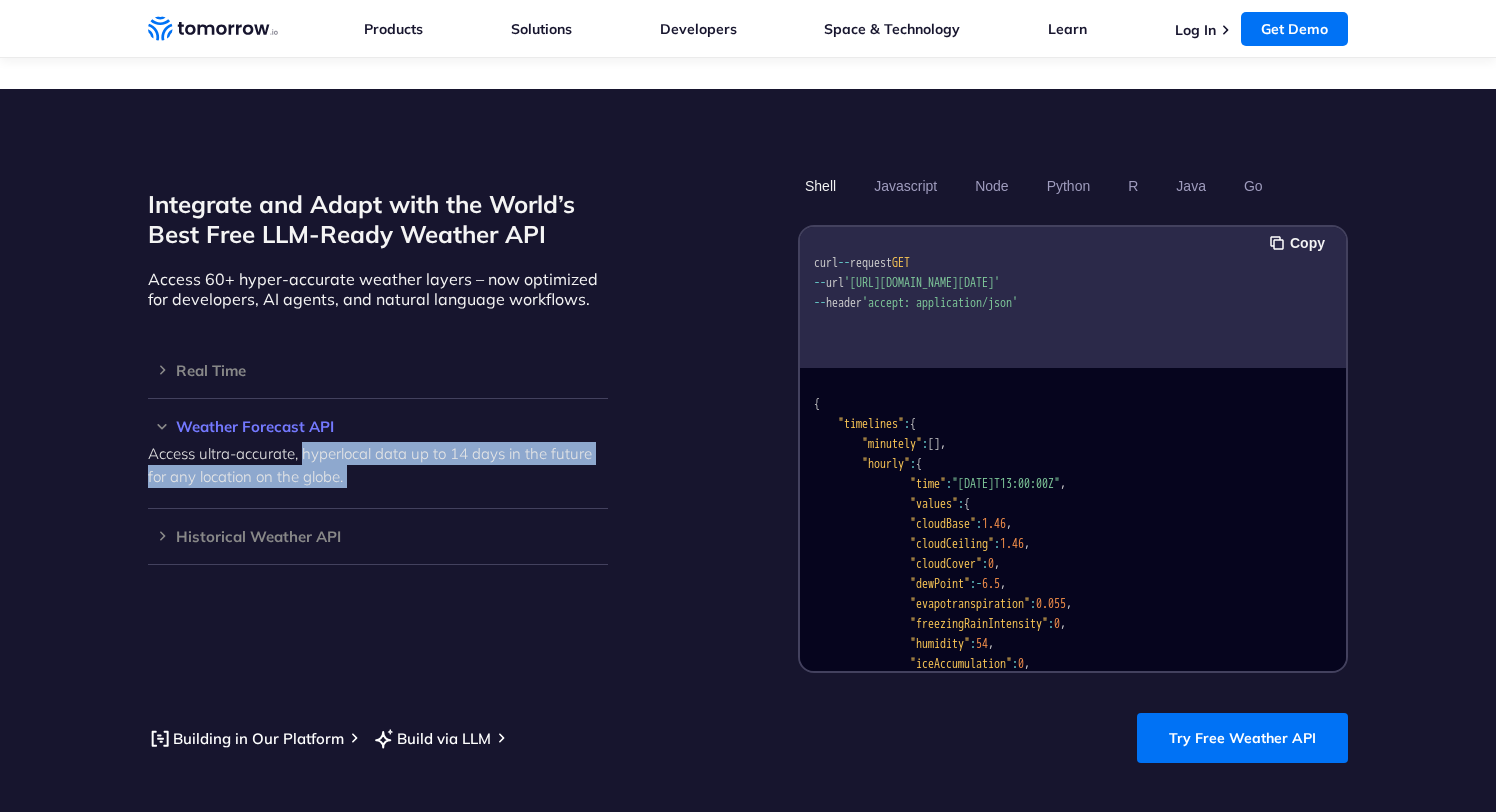 drag, startPoint x: 303, startPoint y: 427, endPoint x: 350, endPoint y: 452, distance: 53.235325 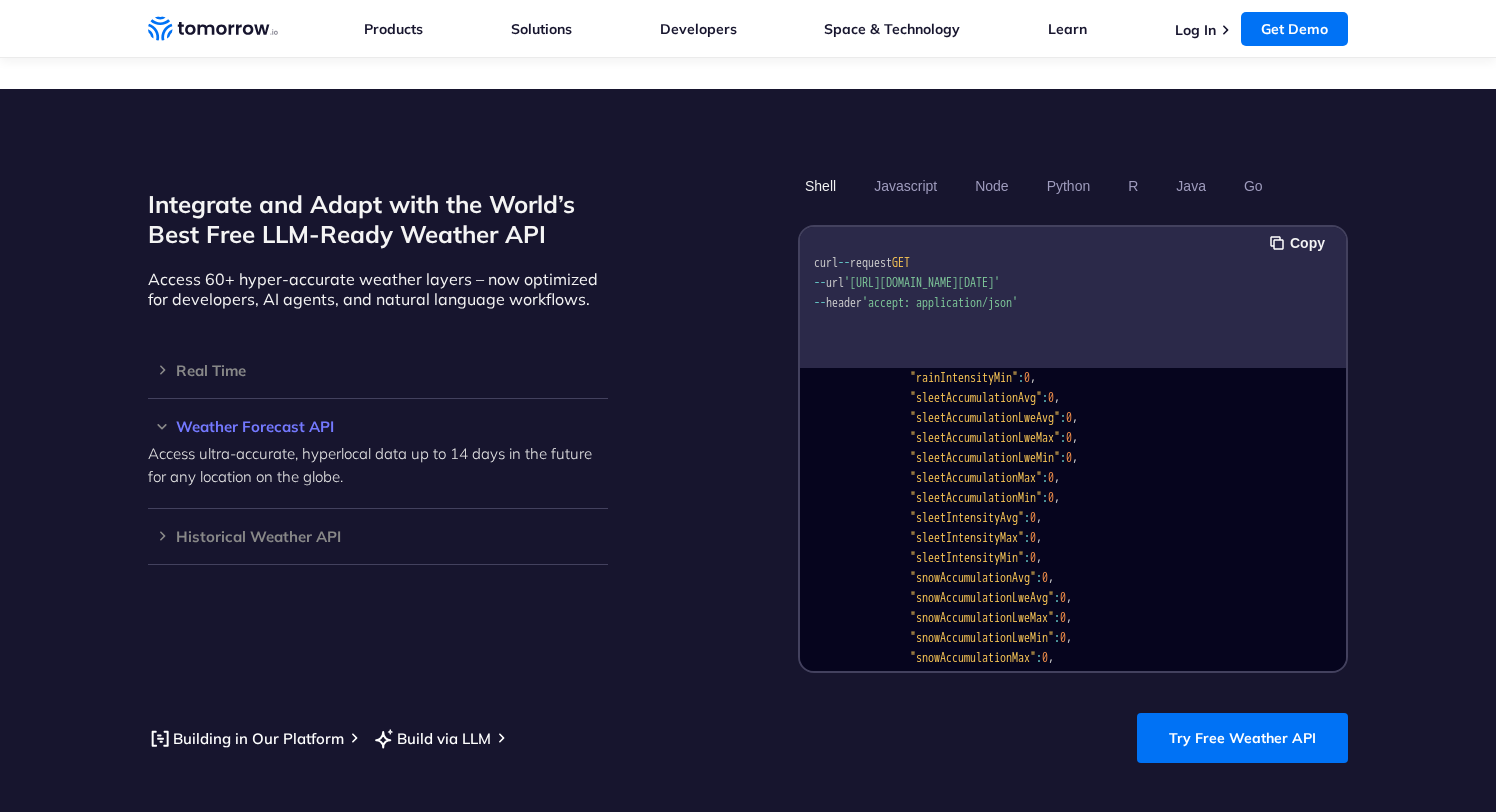scroll, scrollTop: 1717, scrollLeft: 0, axis: vertical 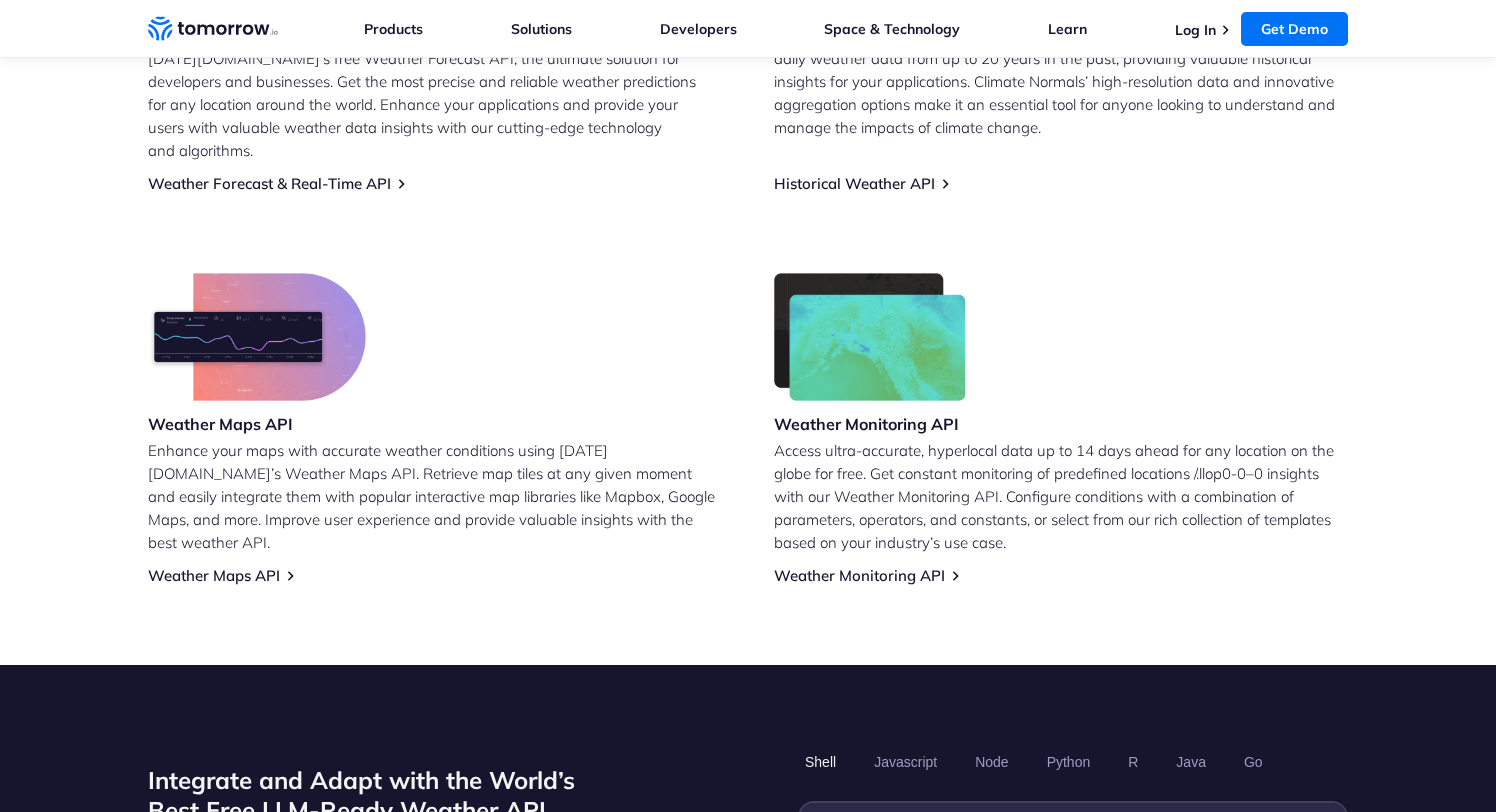 click on "Weather Forecast & Real-Time API Integrate accurate and comprehensive weather data into your applications with Tomorrow.io’s free Weather Forecast API, the ultimate solution for developers and businesses. Get the most precise and reliable weather predictions for any location around the world. Enhance your applications and provide your users with valuable weather data insights with our cutting-edge technology and algorithms. Weather Forecast & Real-Time API
Historical Weather API Unlock the power of historical data with our Historical Climate API. Access hourly and daily weather data from up to 20 years in the past, providing valuable historical insights for your applications. Climate Normals’ high-resolution data and innovative aggregation options make it an essential tool for anyone looking to understand and manage the impacts of climate change. Historical Weather API
Weather Maps API Weather Maps API
Weather Monitoring API Weather Monitoring API" at bounding box center (748, 221) 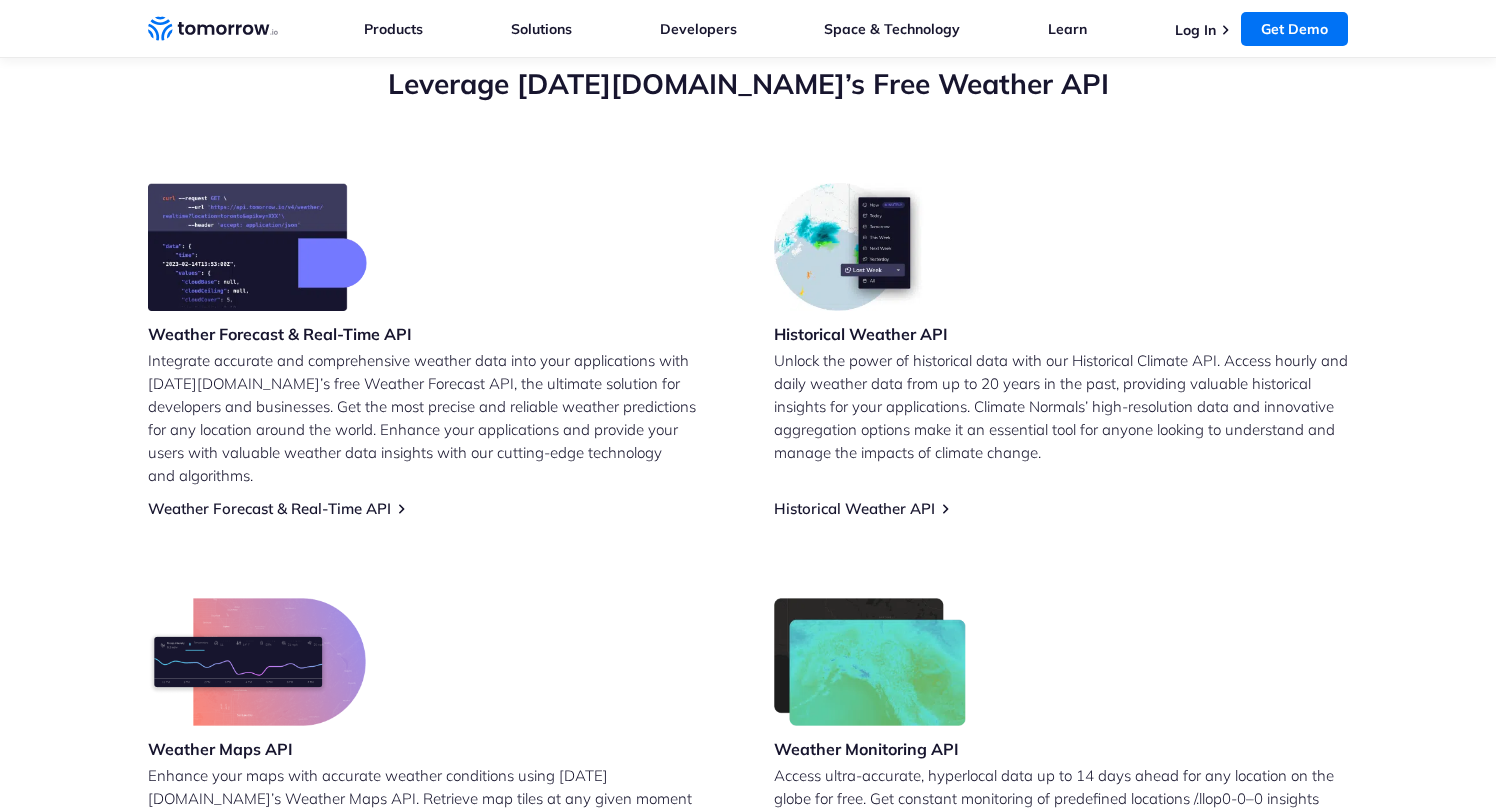 scroll, scrollTop: 703, scrollLeft: 0, axis: vertical 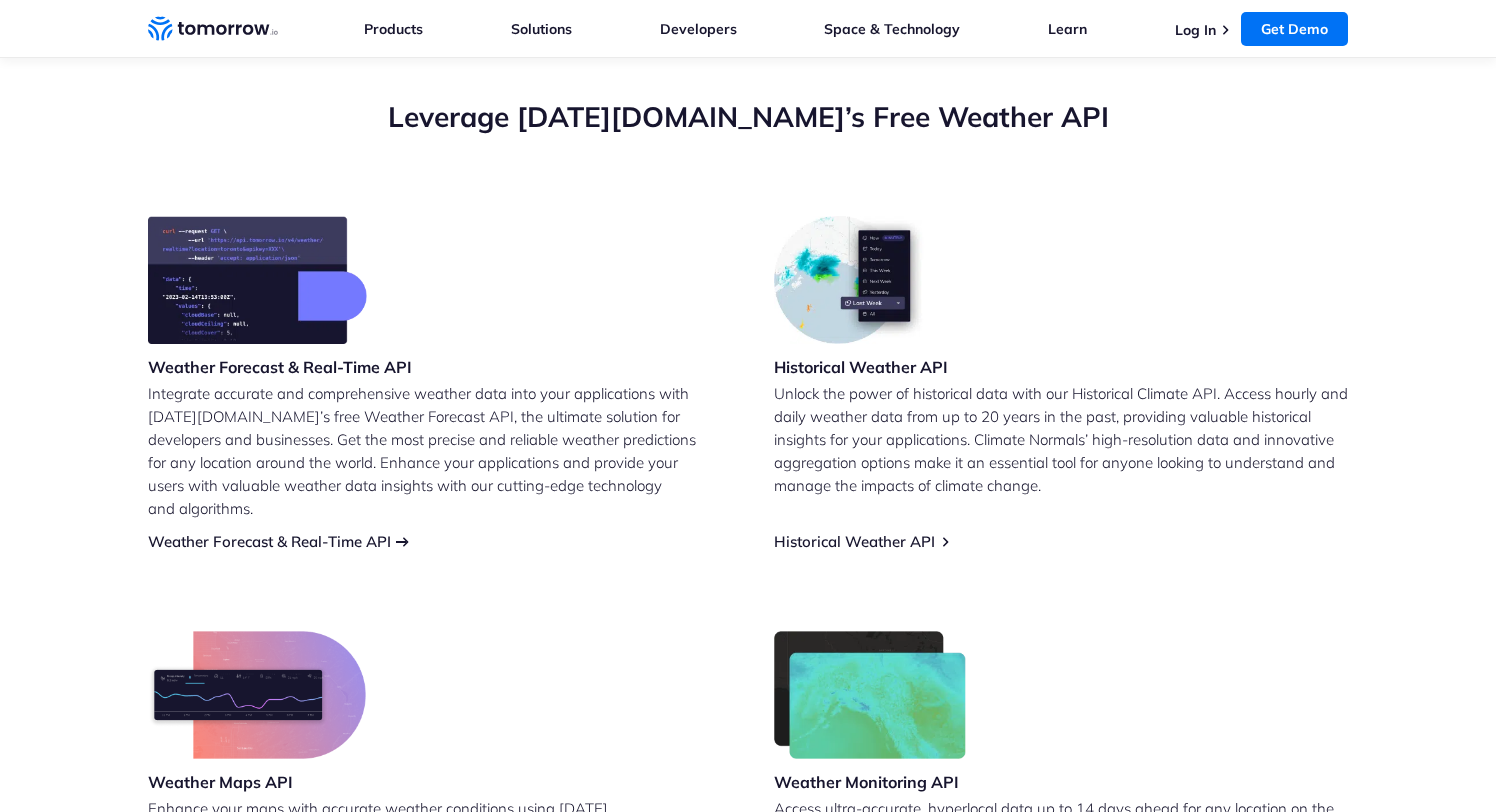 click on "Weather Forecast & Real-Time API" at bounding box center [269, 541] 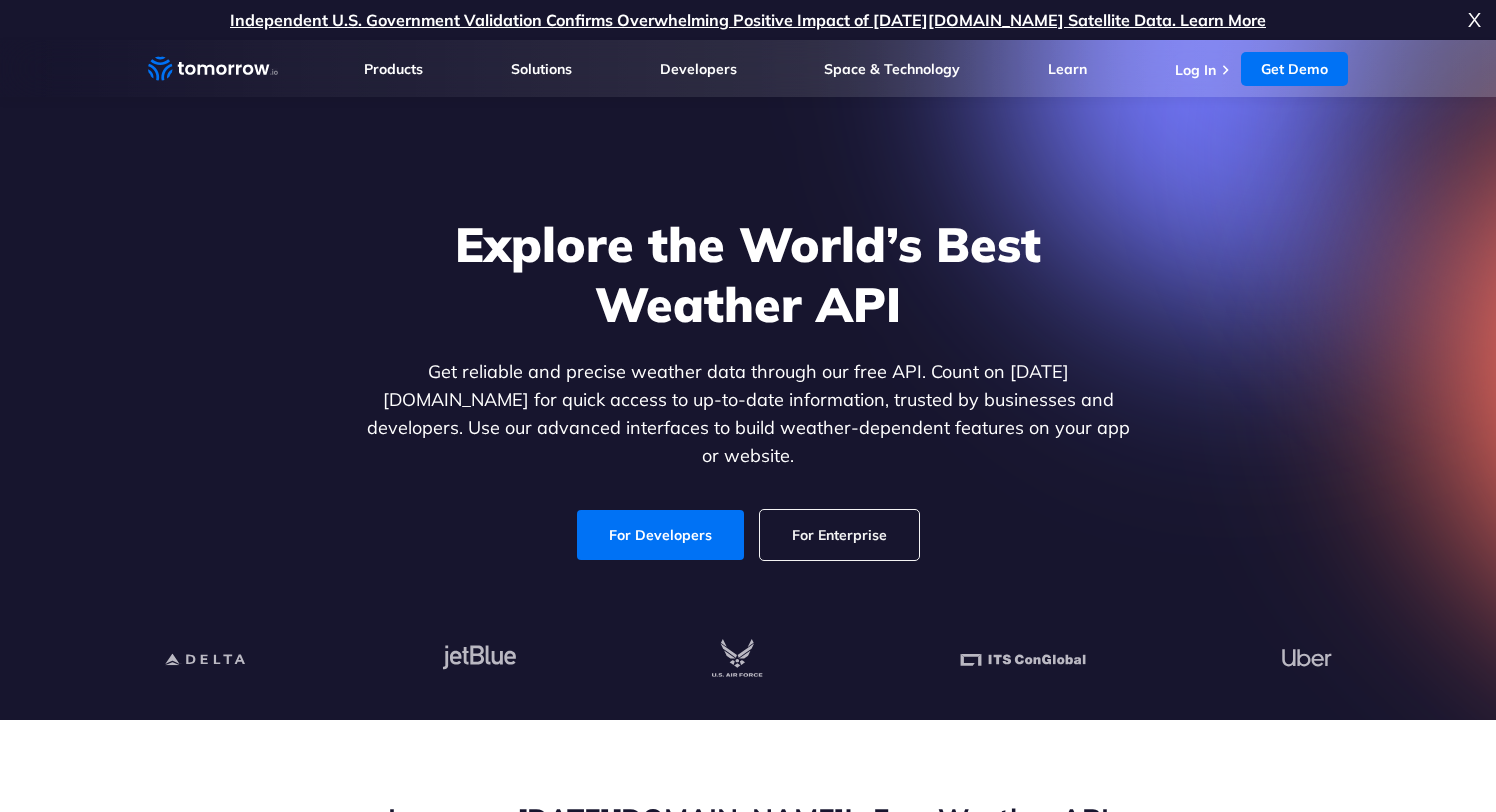 scroll, scrollTop: 0, scrollLeft: 0, axis: both 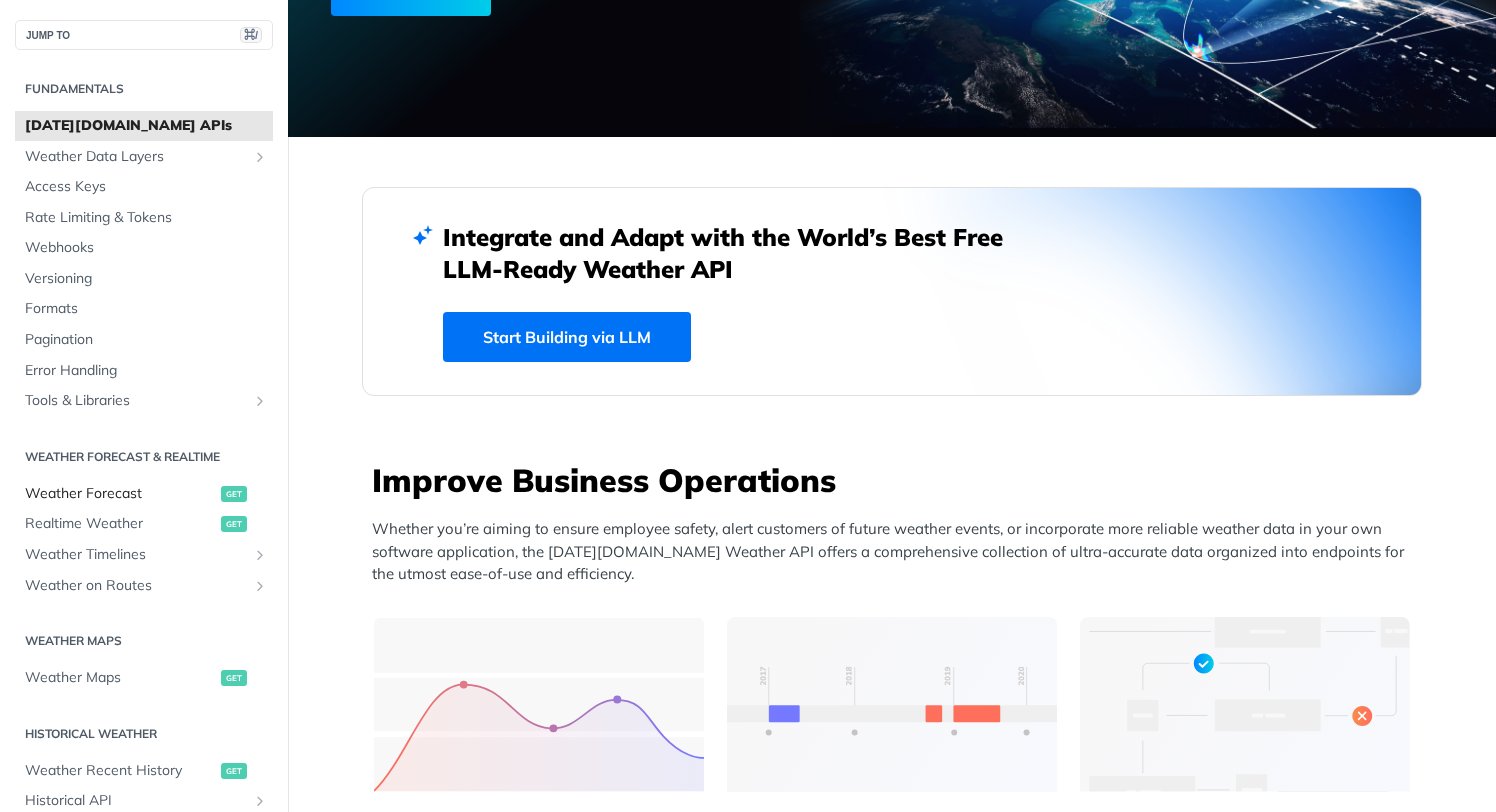click on "Weather Forecast" at bounding box center [120, 494] 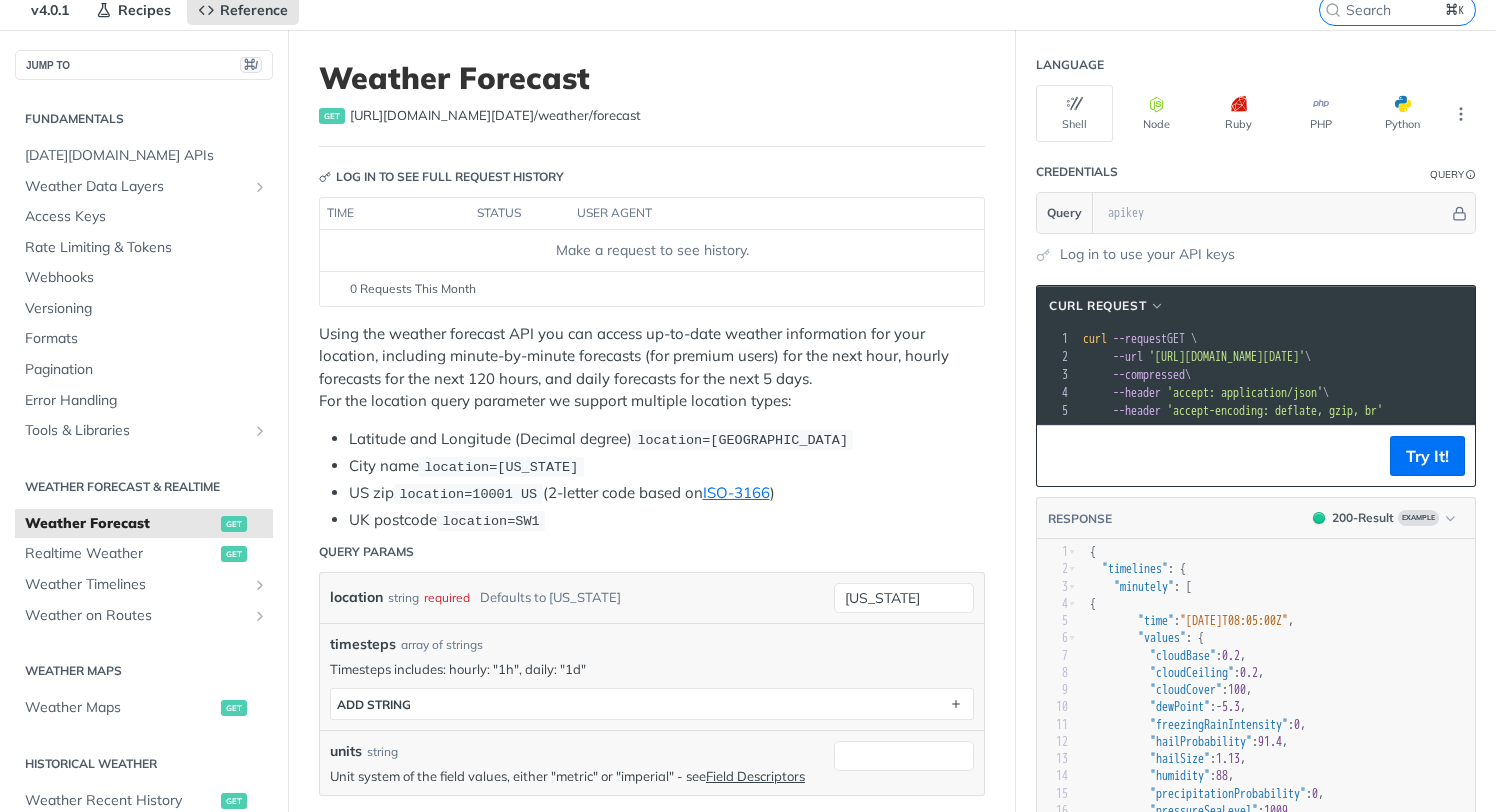 scroll, scrollTop: 80, scrollLeft: 0, axis: vertical 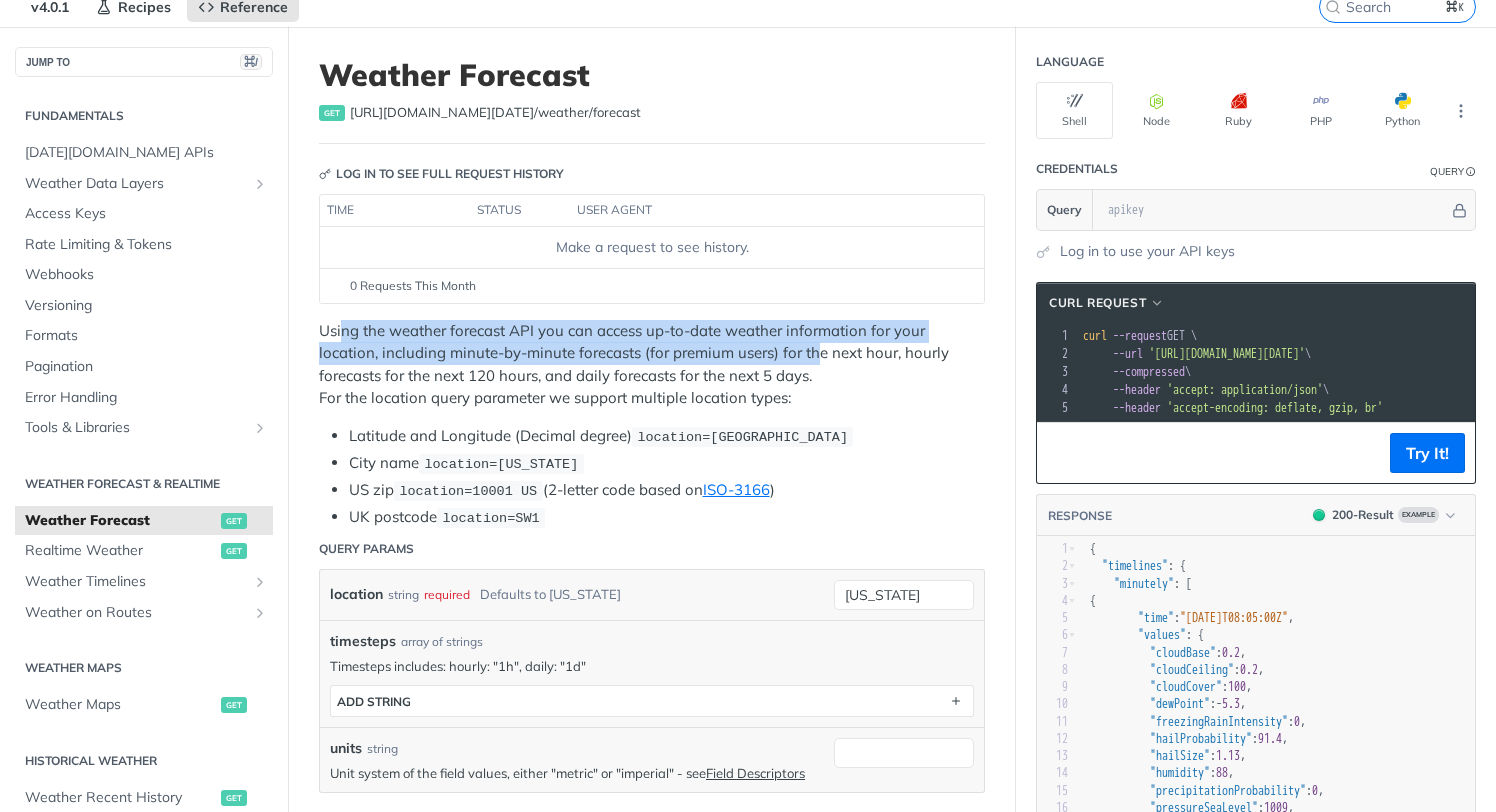 drag, startPoint x: 340, startPoint y: 337, endPoint x: 815, endPoint y: 343, distance: 475.0379 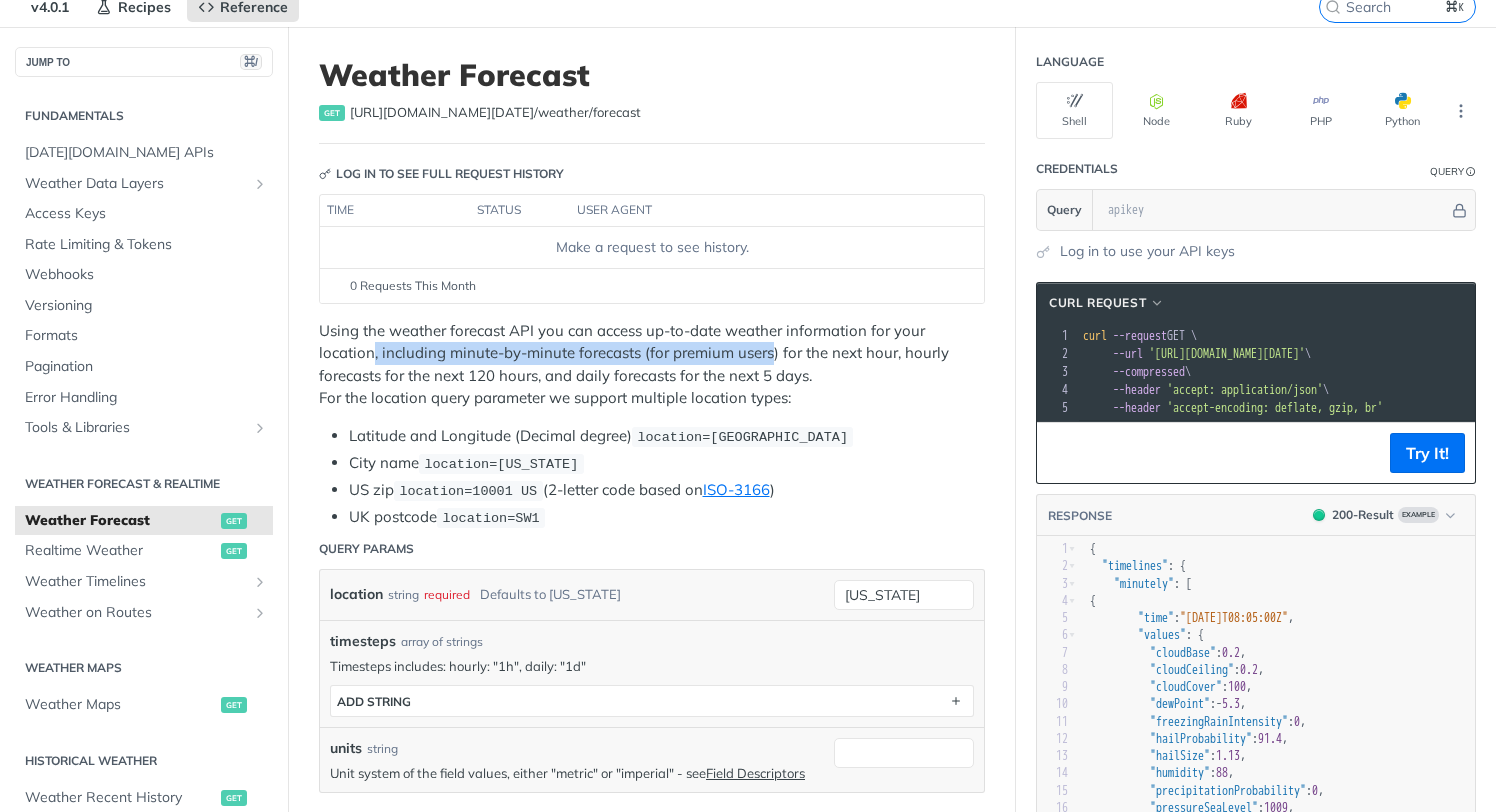 drag, startPoint x: 374, startPoint y: 355, endPoint x: 769, endPoint y: 361, distance: 395.04556 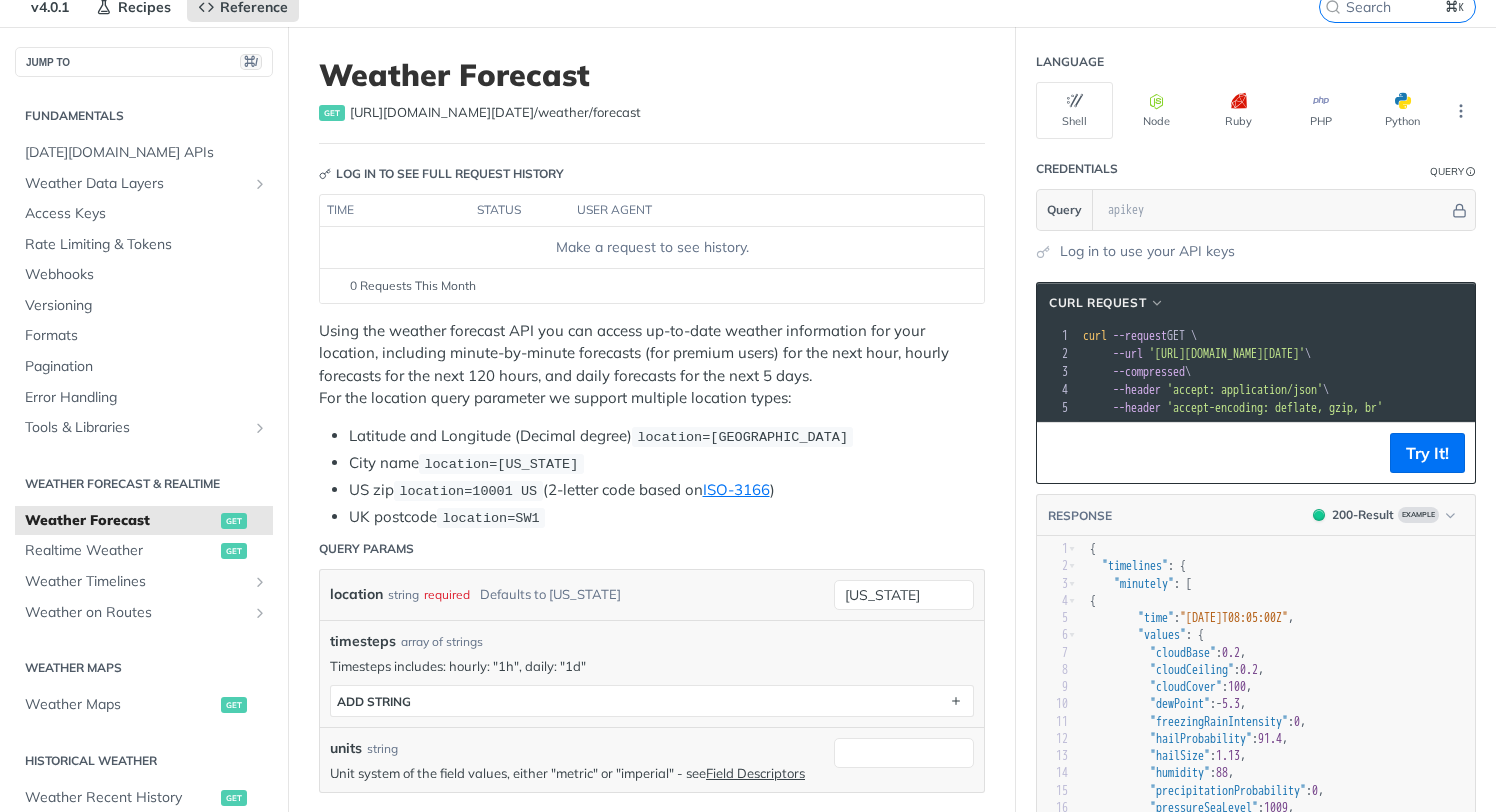 click on "Using the weather forecast API you can access up-to-date weather information for your location, including minute-by-minute forecasts (for premium users) for the next hour, hourly forecasts for the next 120 hours, and daily forecasts for the next 5 days.
For the location query parameter we support multiple location types:" at bounding box center (652, 365) 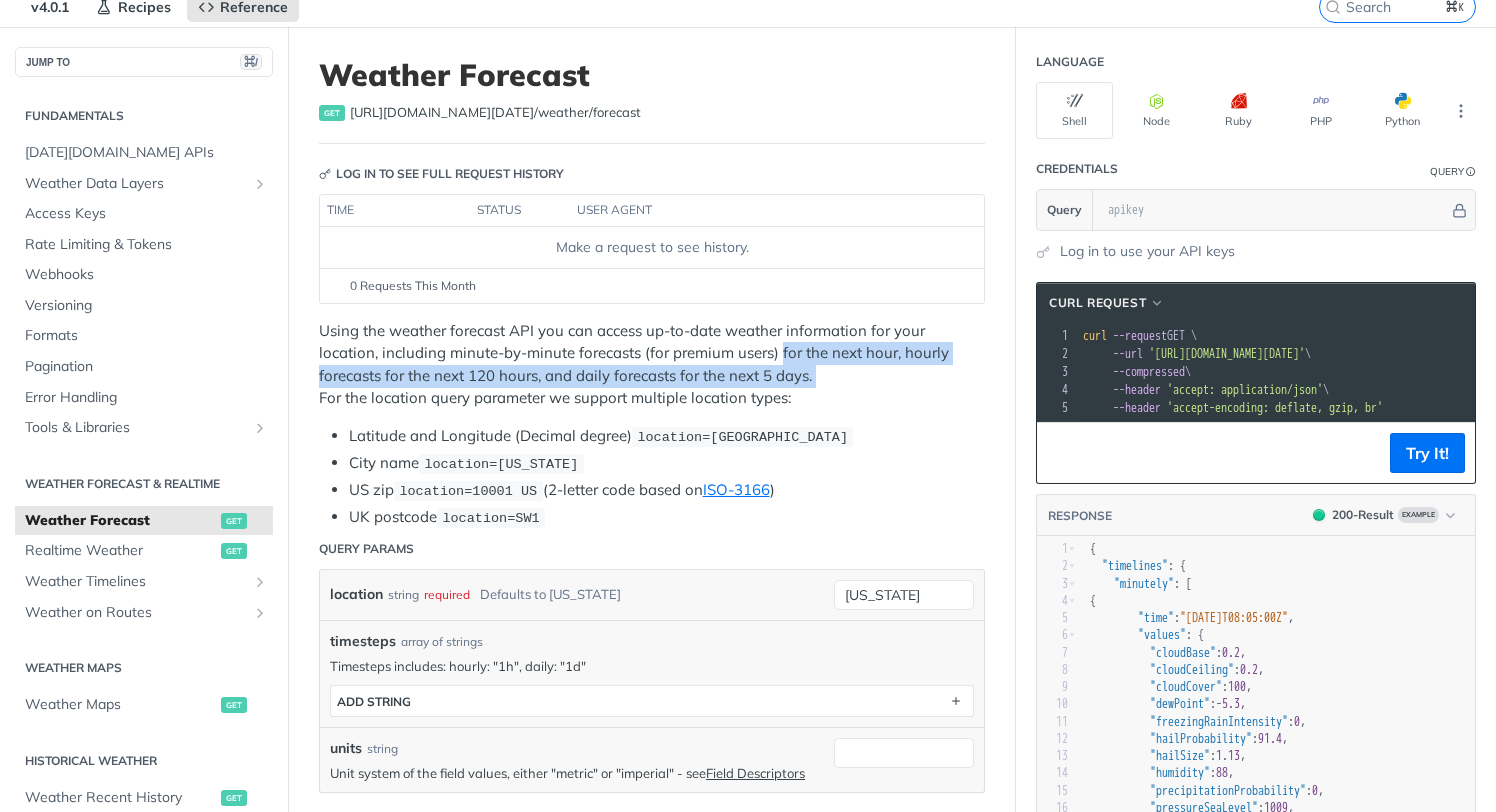 drag, startPoint x: 780, startPoint y: 361, endPoint x: 881, endPoint y: 383, distance: 103.36827 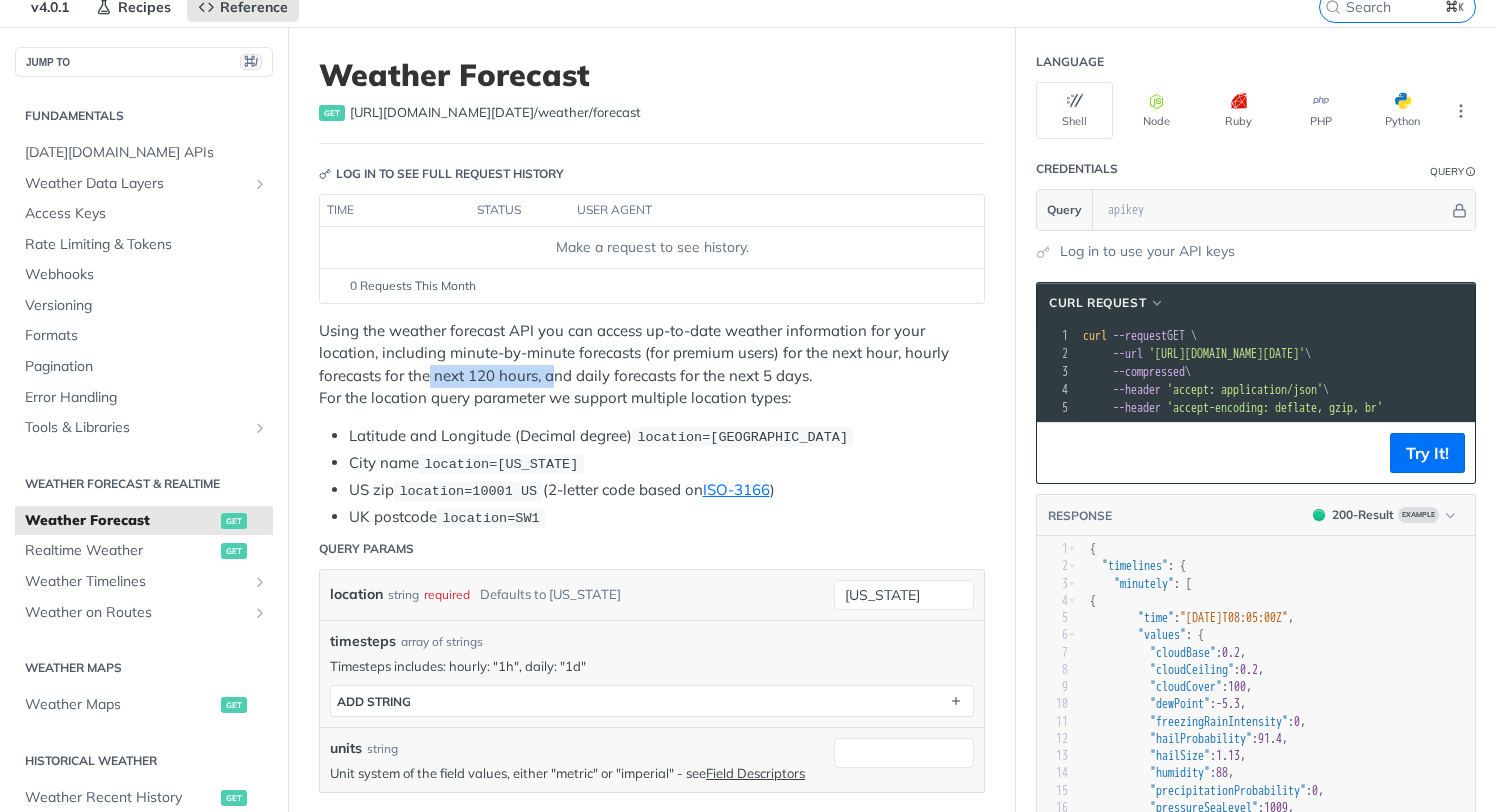 drag, startPoint x: 428, startPoint y: 382, endPoint x: 552, endPoint y: 380, distance: 124.01613 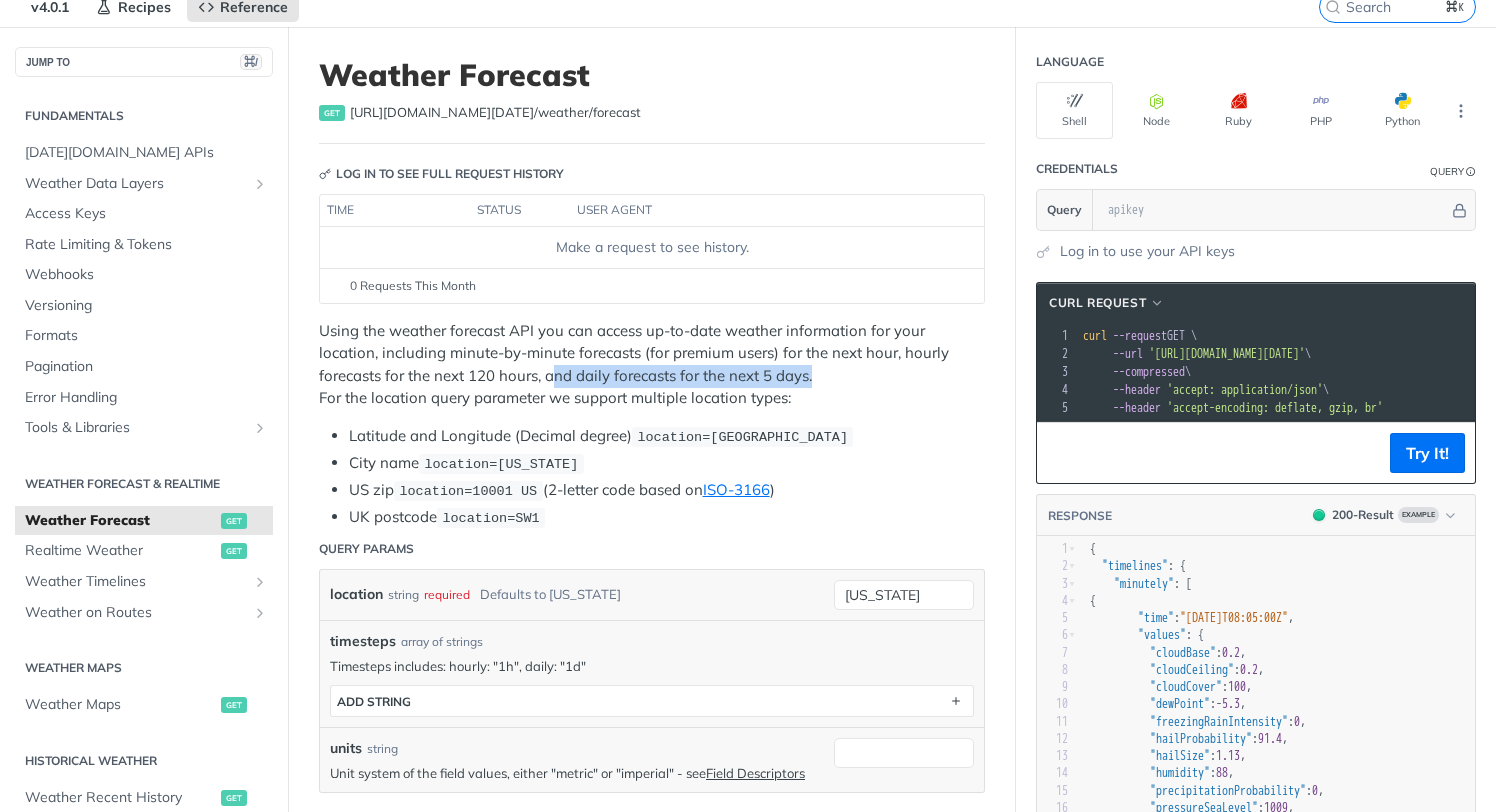 drag, startPoint x: 552, startPoint y: 380, endPoint x: 824, endPoint y: 376, distance: 272.02942 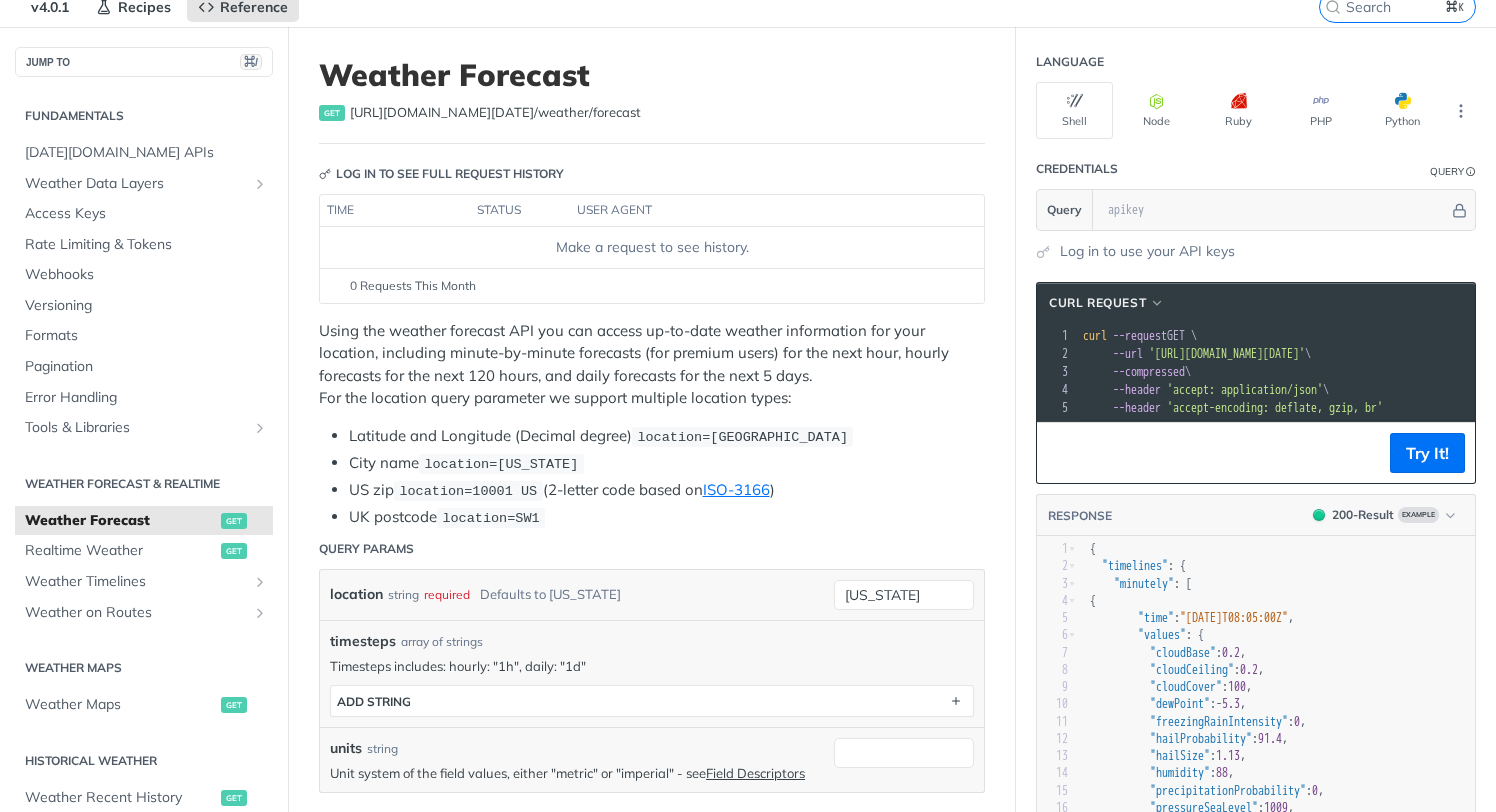 click on "Using the weather forecast API you can access up-to-date weather information for your location, including minute-by-minute forecasts (for premium users) for the next hour, hourly forecasts for the next 120 hours, and daily forecasts for the next 5 days.
For the location query parameter we support multiple location types:" at bounding box center (652, 365) 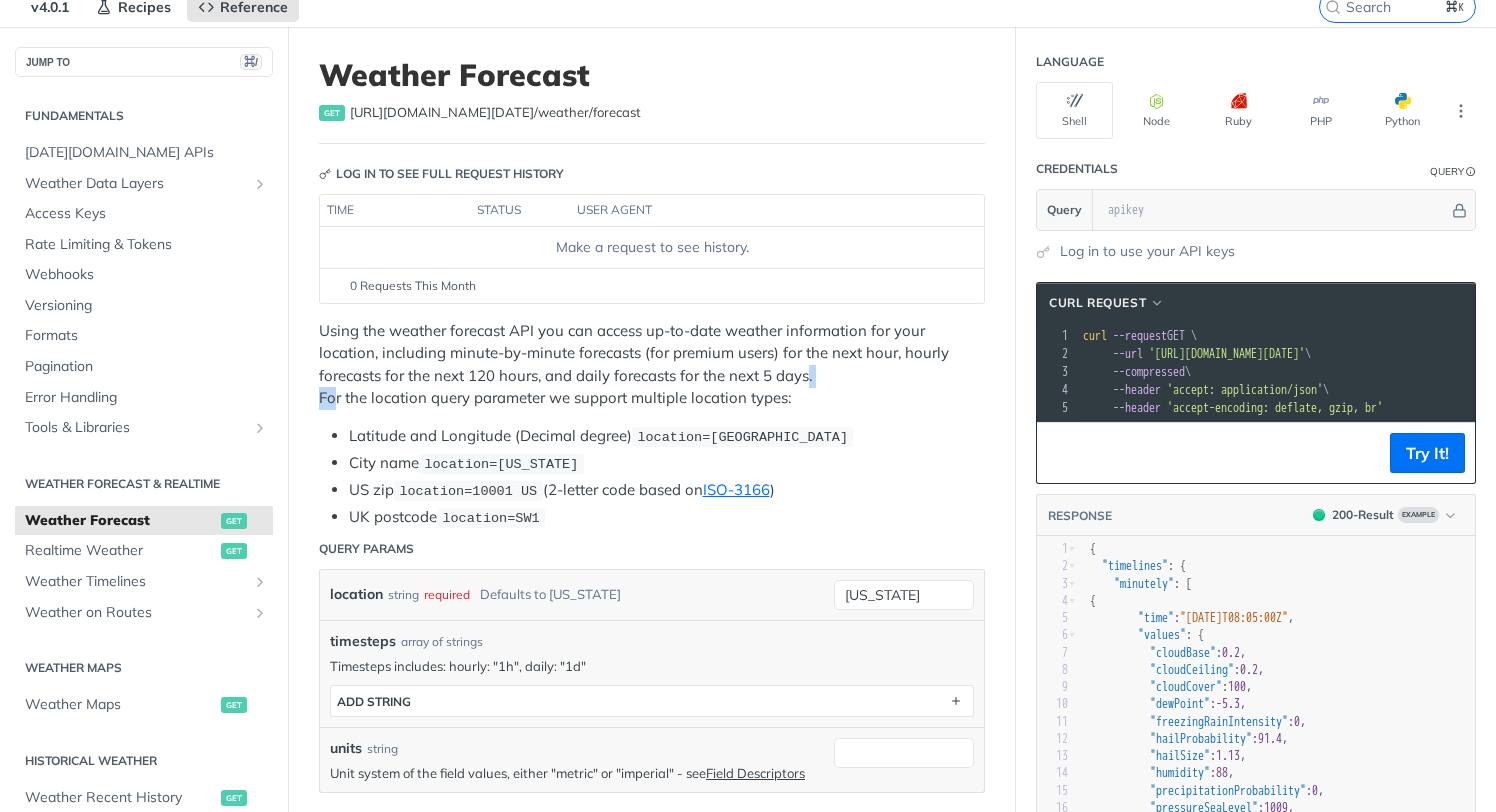 drag, startPoint x: 332, startPoint y: 402, endPoint x: 808, endPoint y: 386, distance: 476.26883 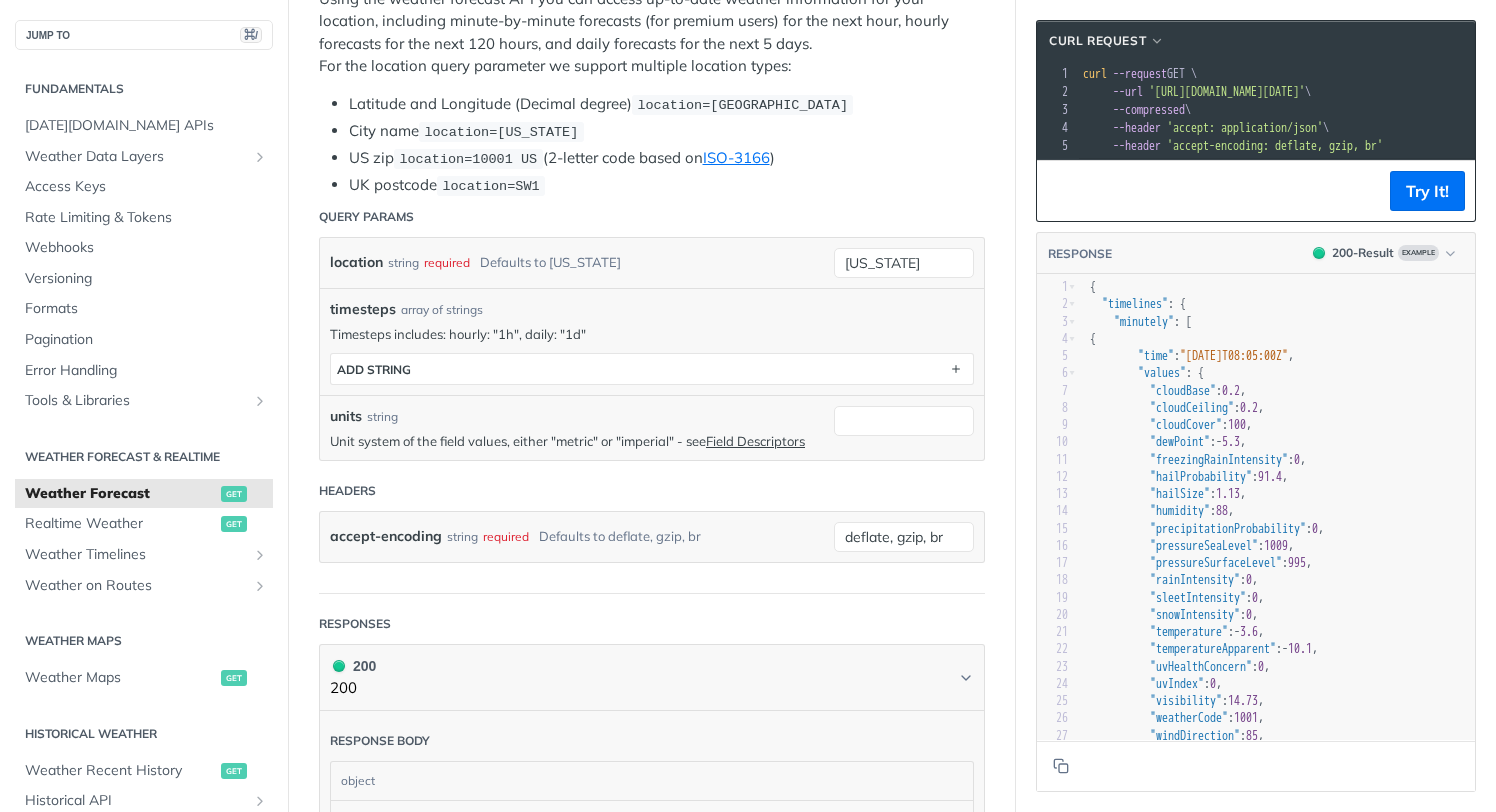 scroll, scrollTop: 410, scrollLeft: 0, axis: vertical 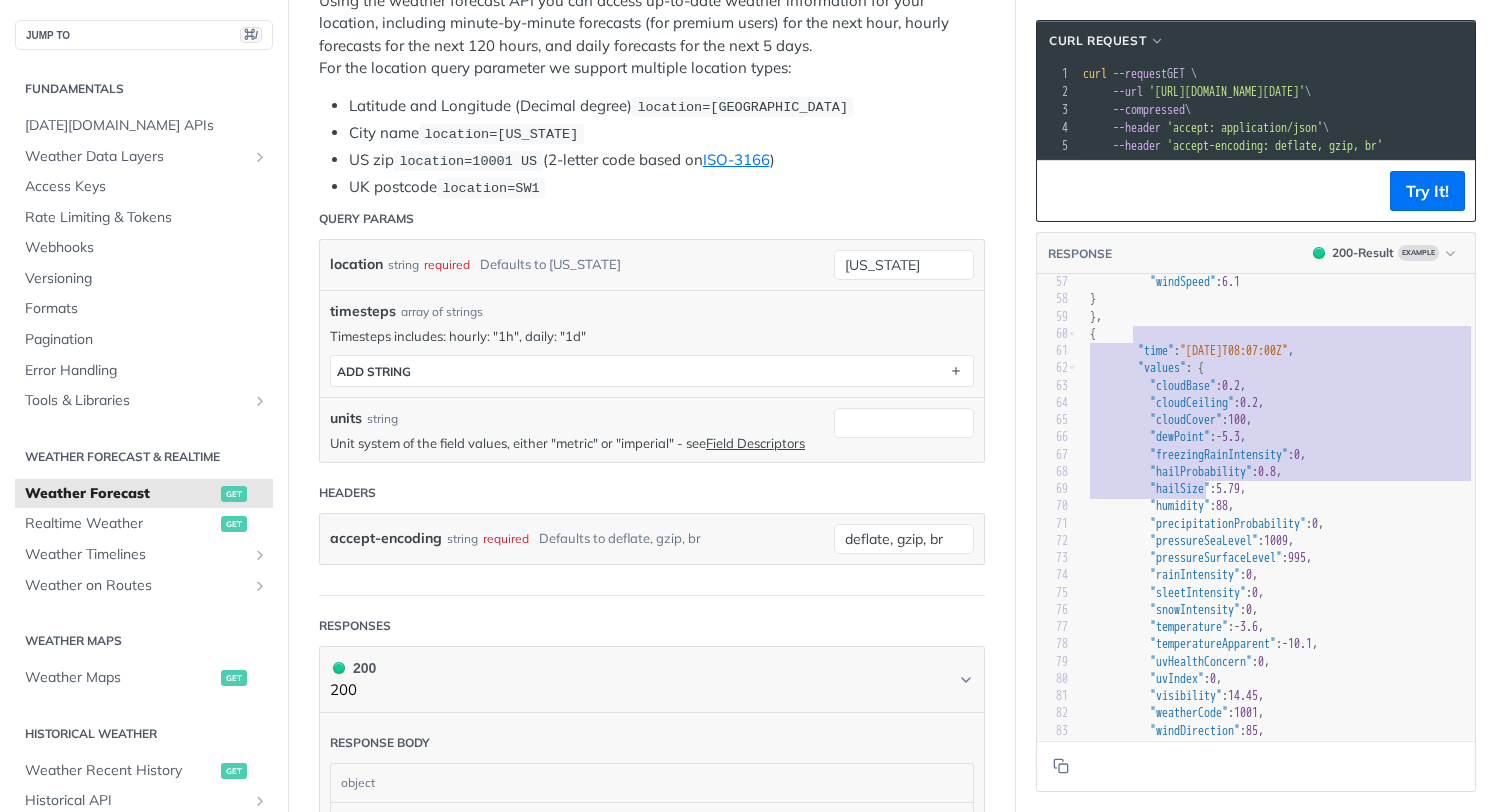 type on "{
"time": "2025-02-09T08:07:00Z",
"values": {
"cloudBase": 0.2,
"cloudCeiling": 0.2,
"cloudCover": 100,
"dewPoint": -5.3,
"freezingRainIntensity": 0,
"hailProbability": 0.8,
"hailSize": 5.79,
"humidity": 88,
"precipitationProbability": 0,
"pressureSeaLevel": 1009,
"pressureSurfaceLevel": 995,
"rainIn" 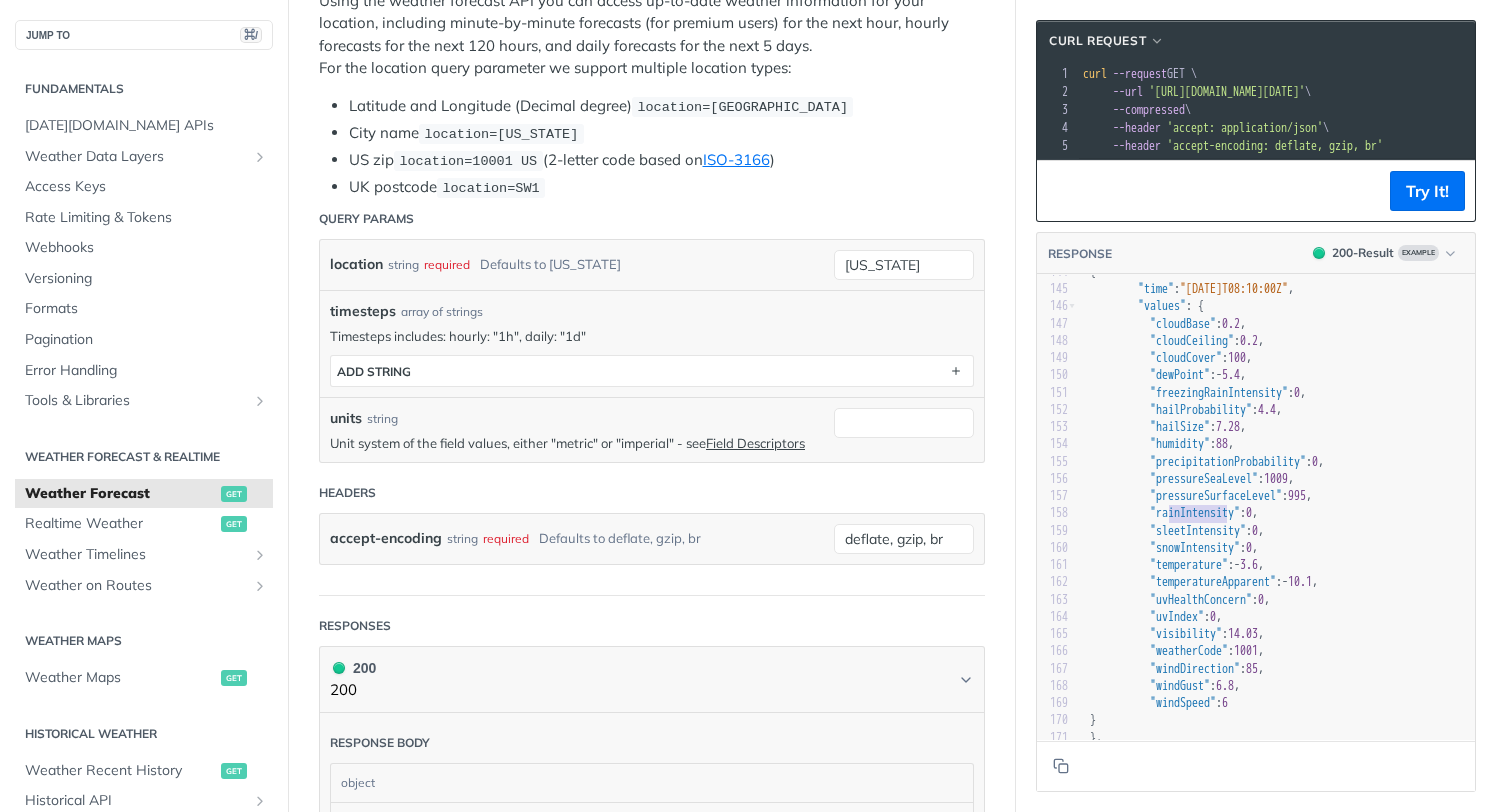 type on "rainIntensity" 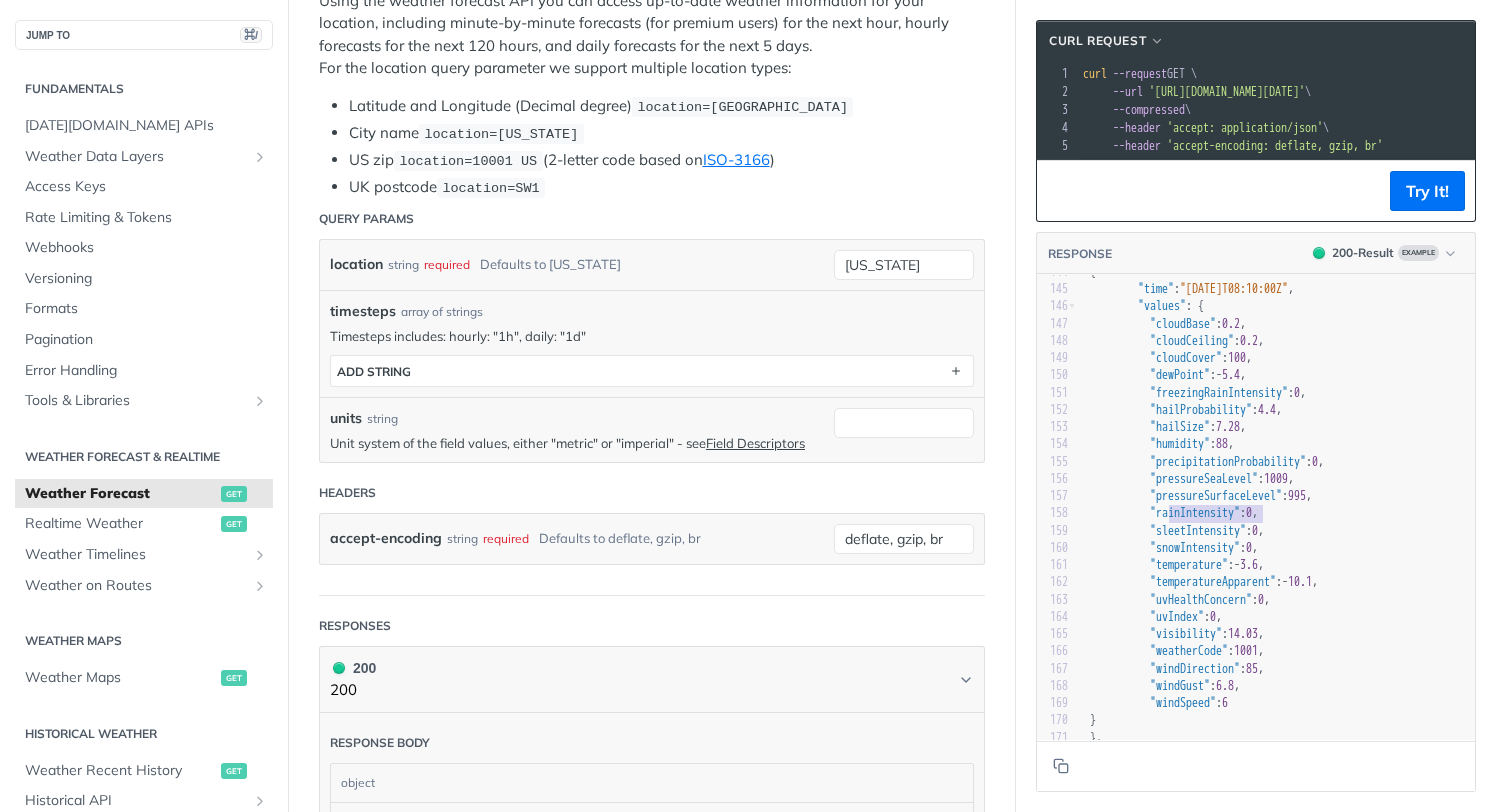drag, startPoint x: 1170, startPoint y: 516, endPoint x: 1266, endPoint y: 510, distance: 96.18732 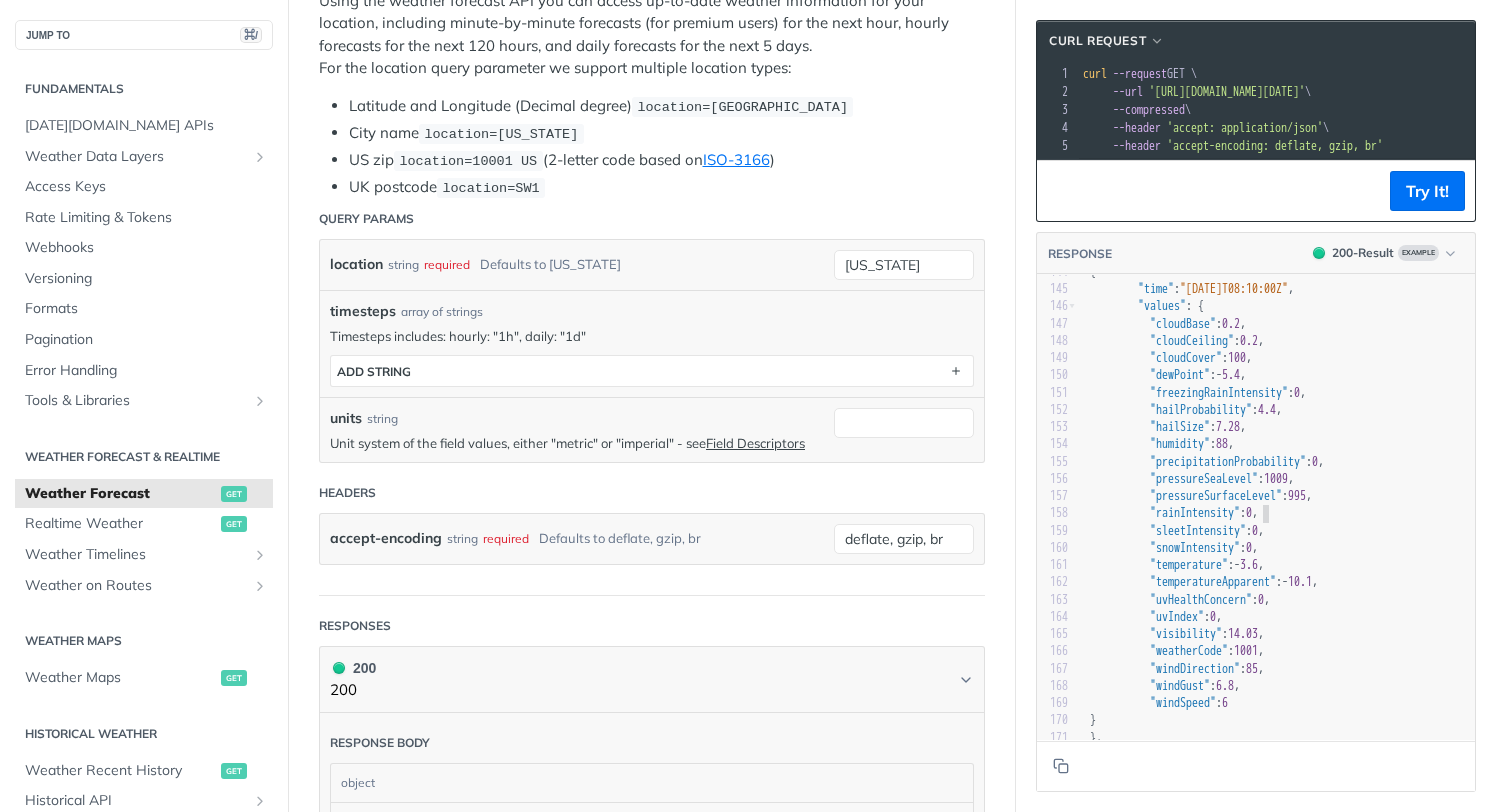 click on ""rainIntensity"" at bounding box center (1195, 513) 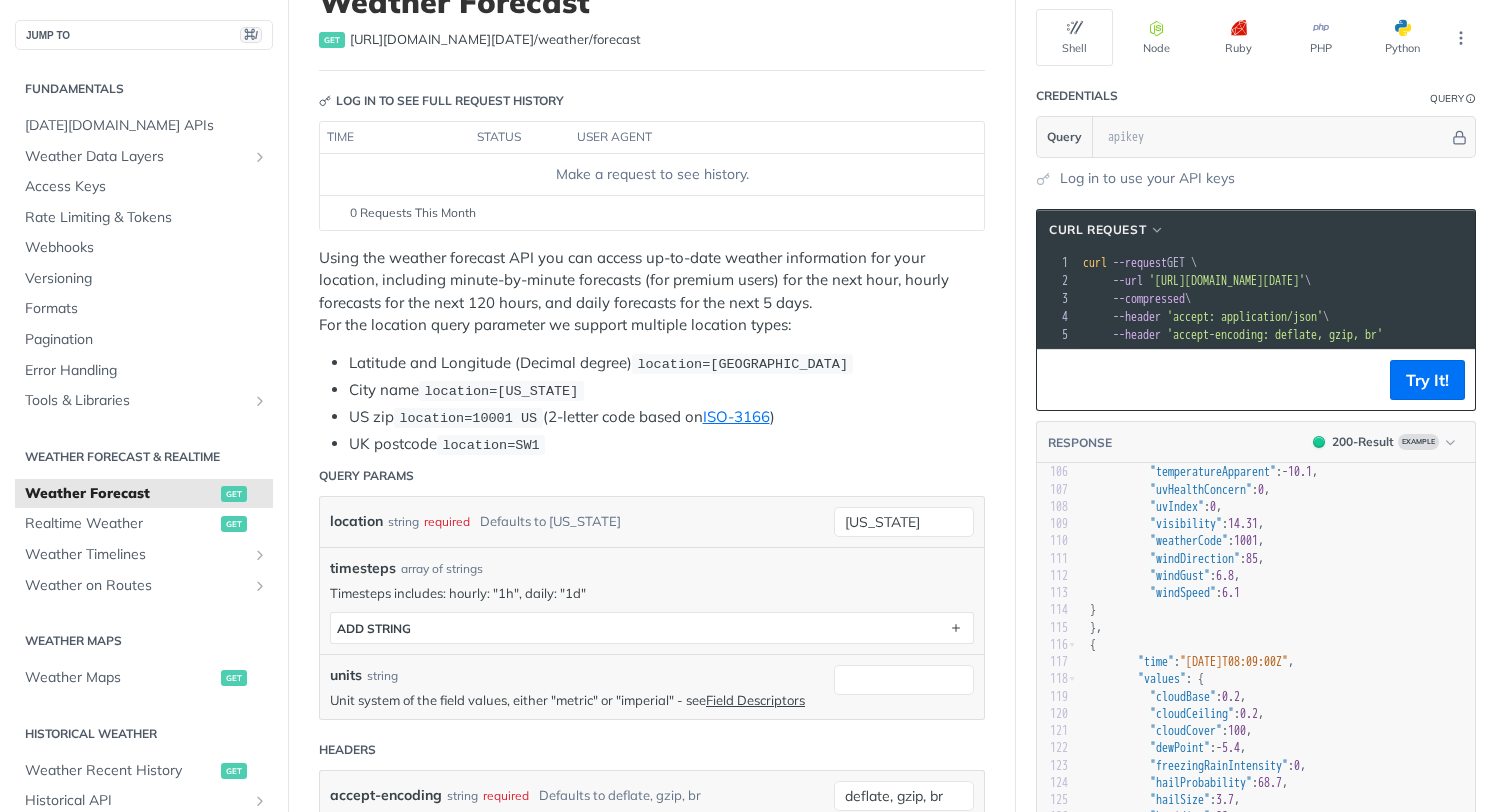scroll, scrollTop: 1624, scrollLeft: 0, axis: vertical 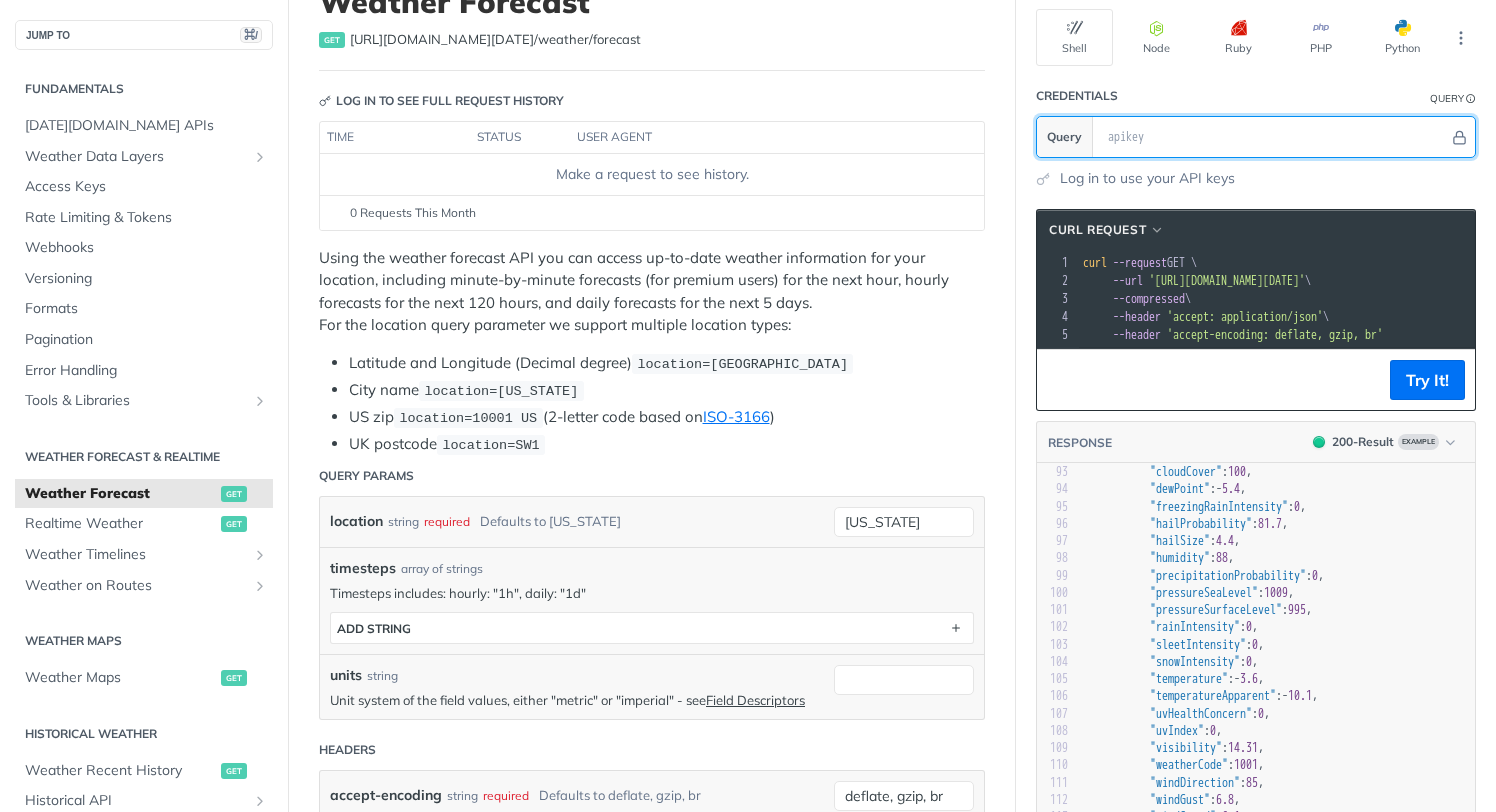 click at bounding box center [1273, 137] 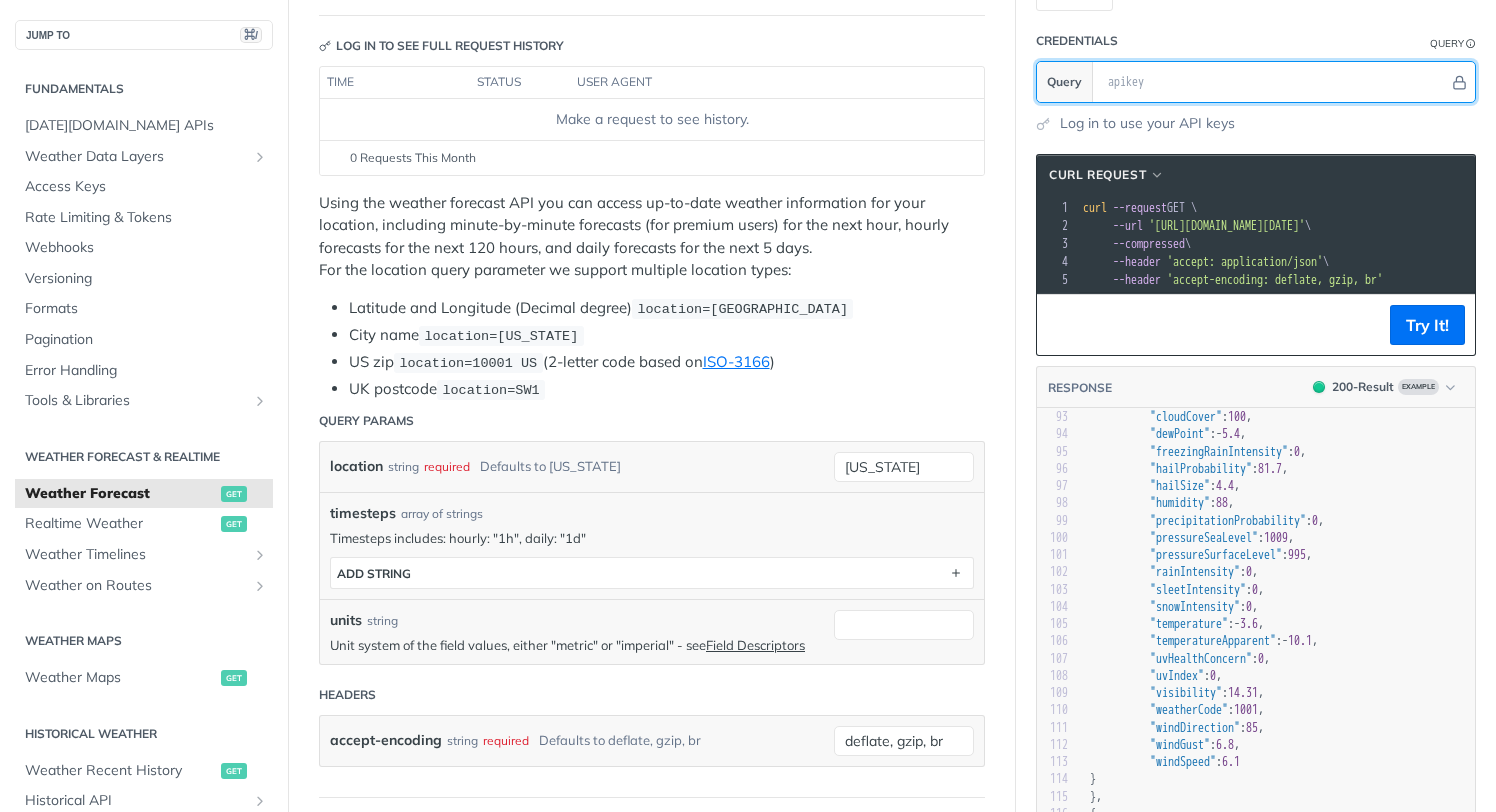 scroll, scrollTop: 219, scrollLeft: 0, axis: vertical 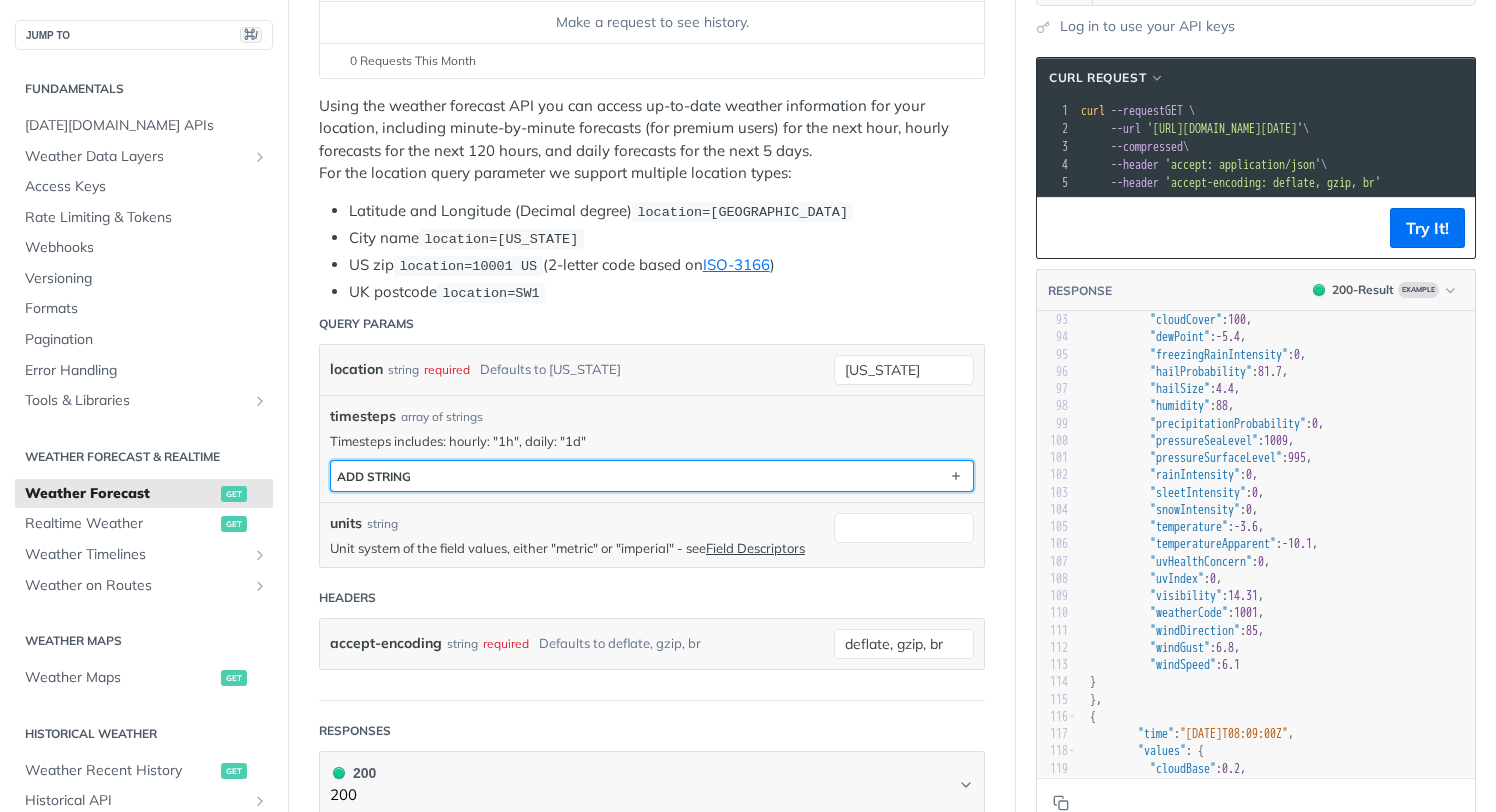 click on "ADD    string" at bounding box center (652, 476) 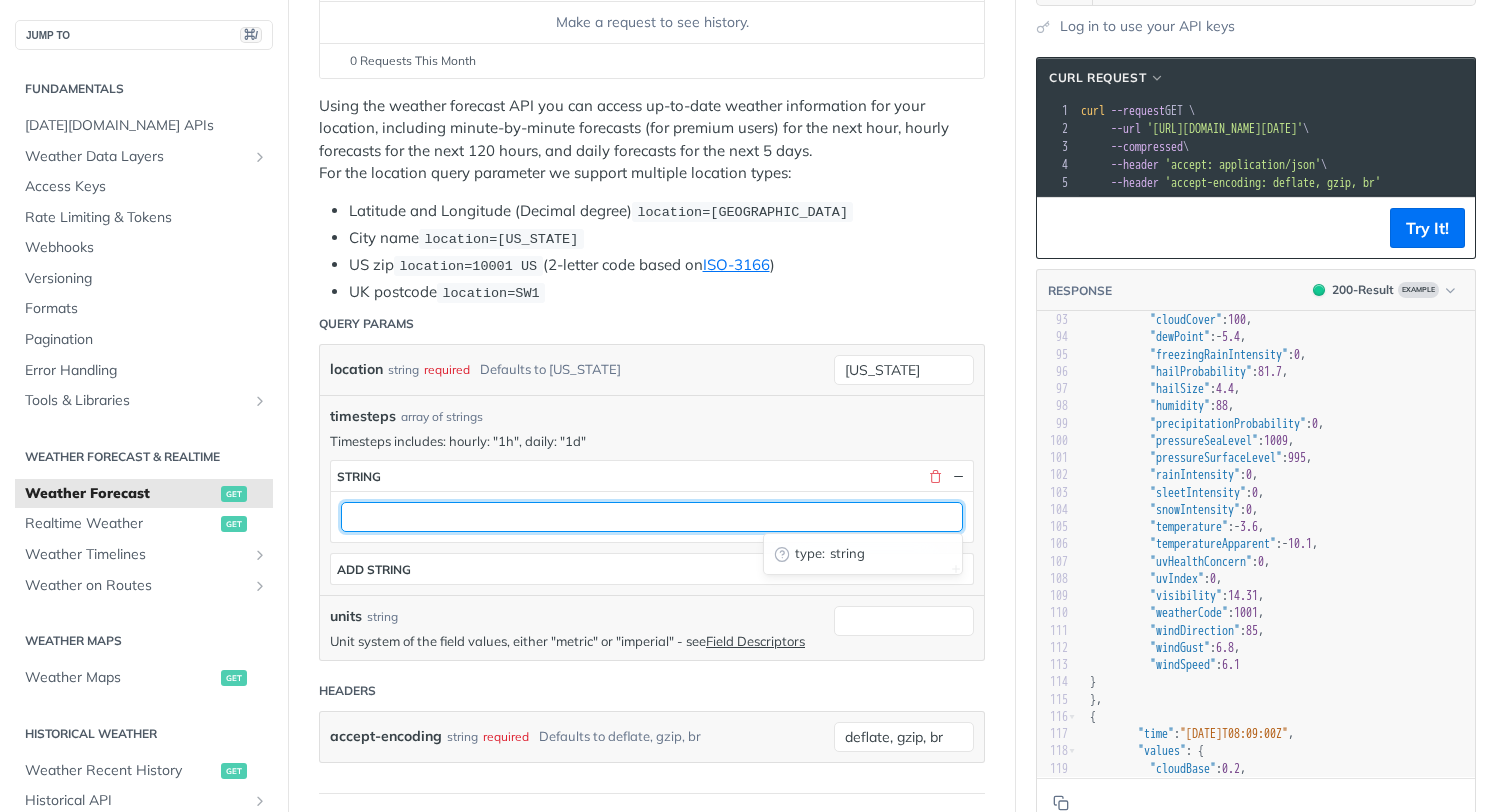 click at bounding box center (652, 517) 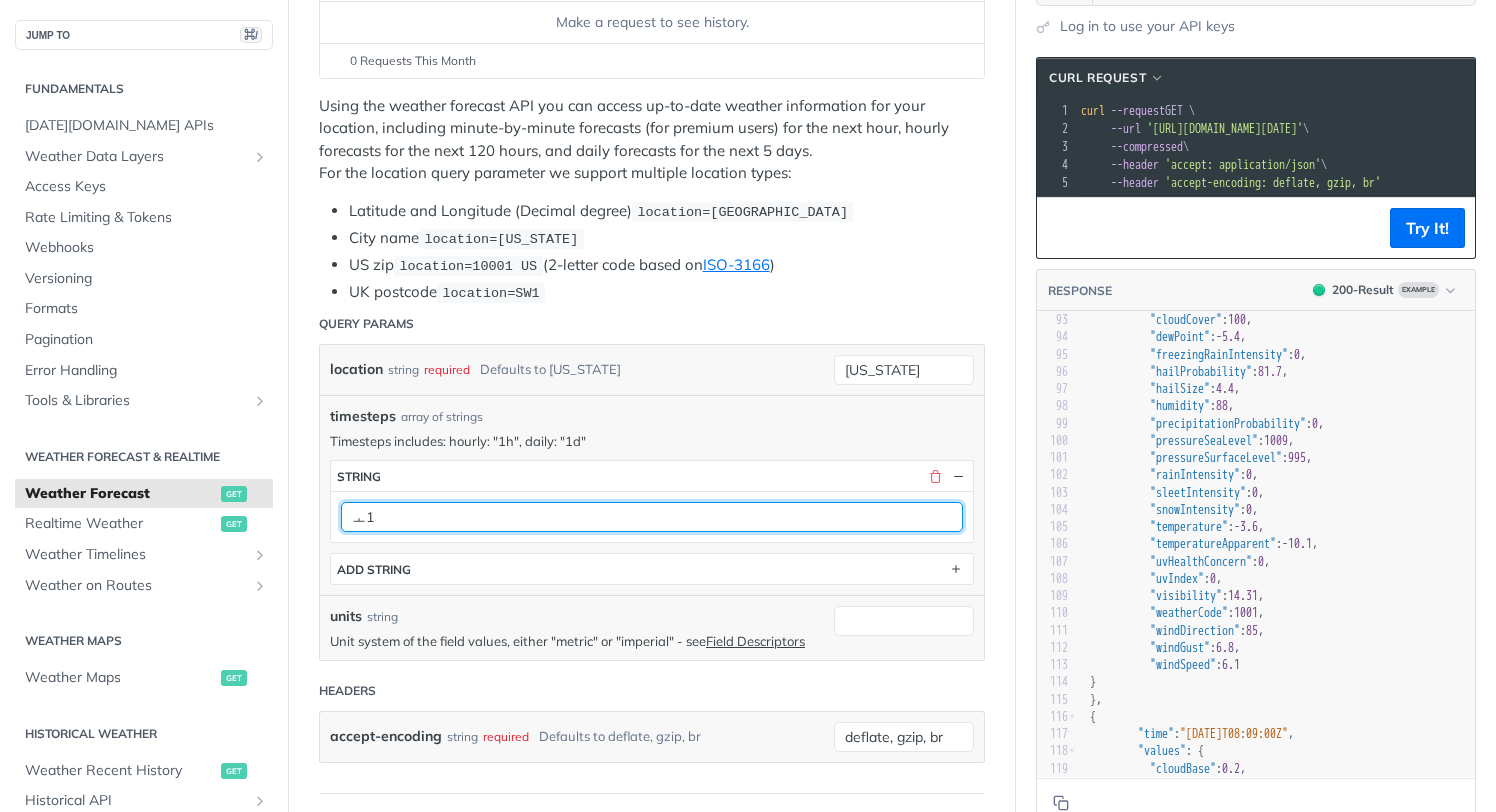 type on "ㅗ" 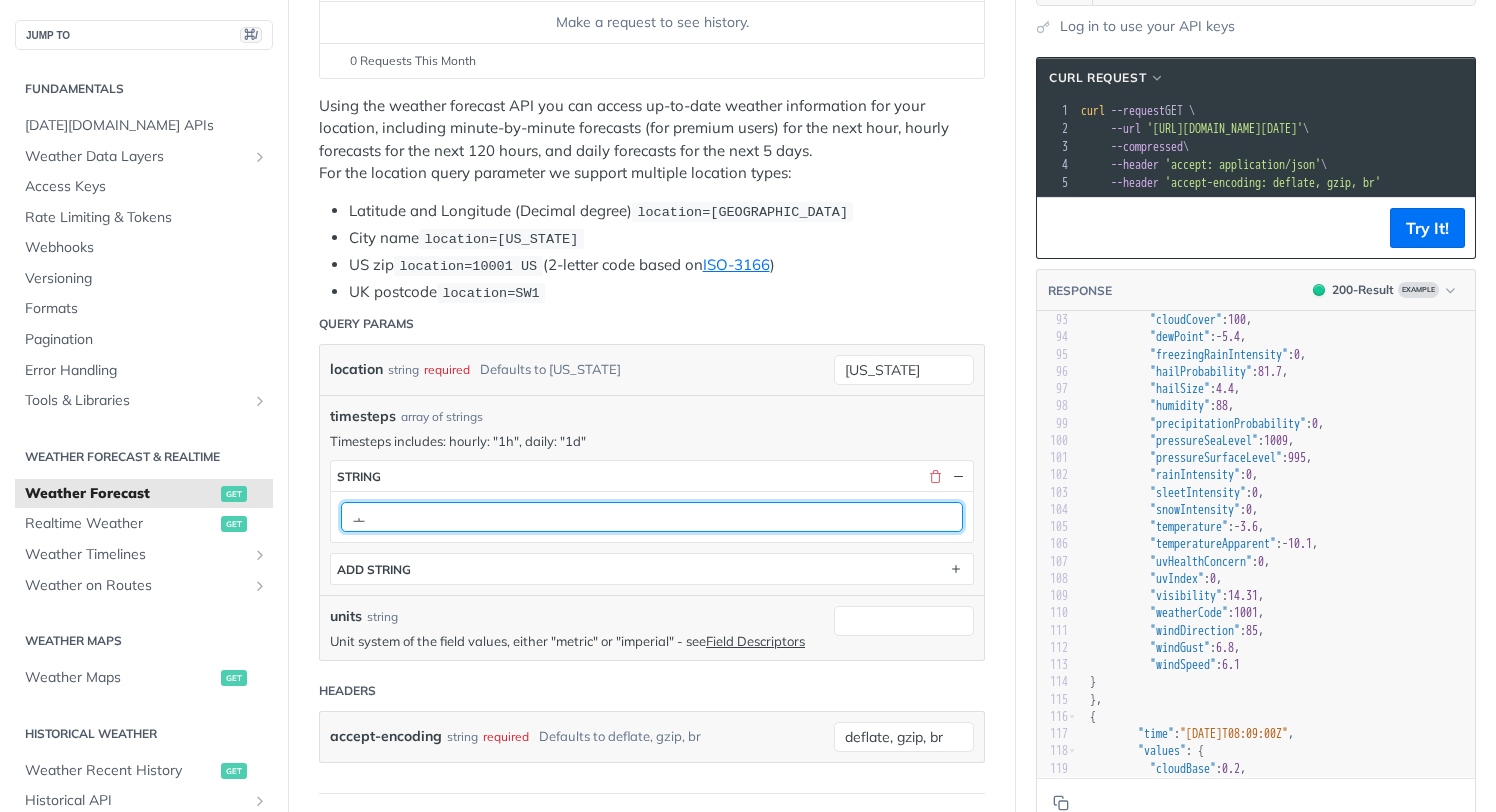 type 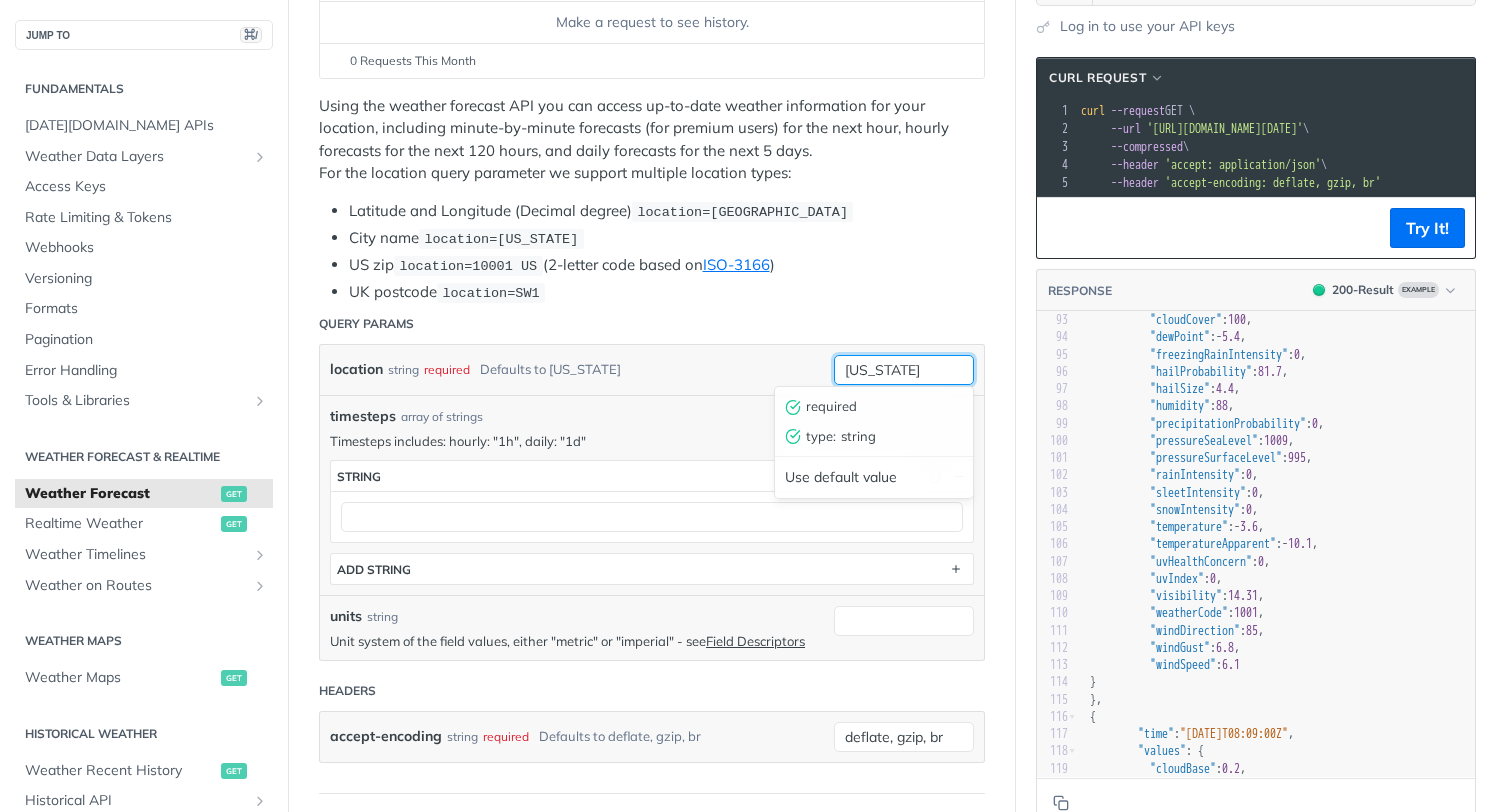 drag, startPoint x: 908, startPoint y: 370, endPoint x: 803, endPoint y: 370, distance: 105 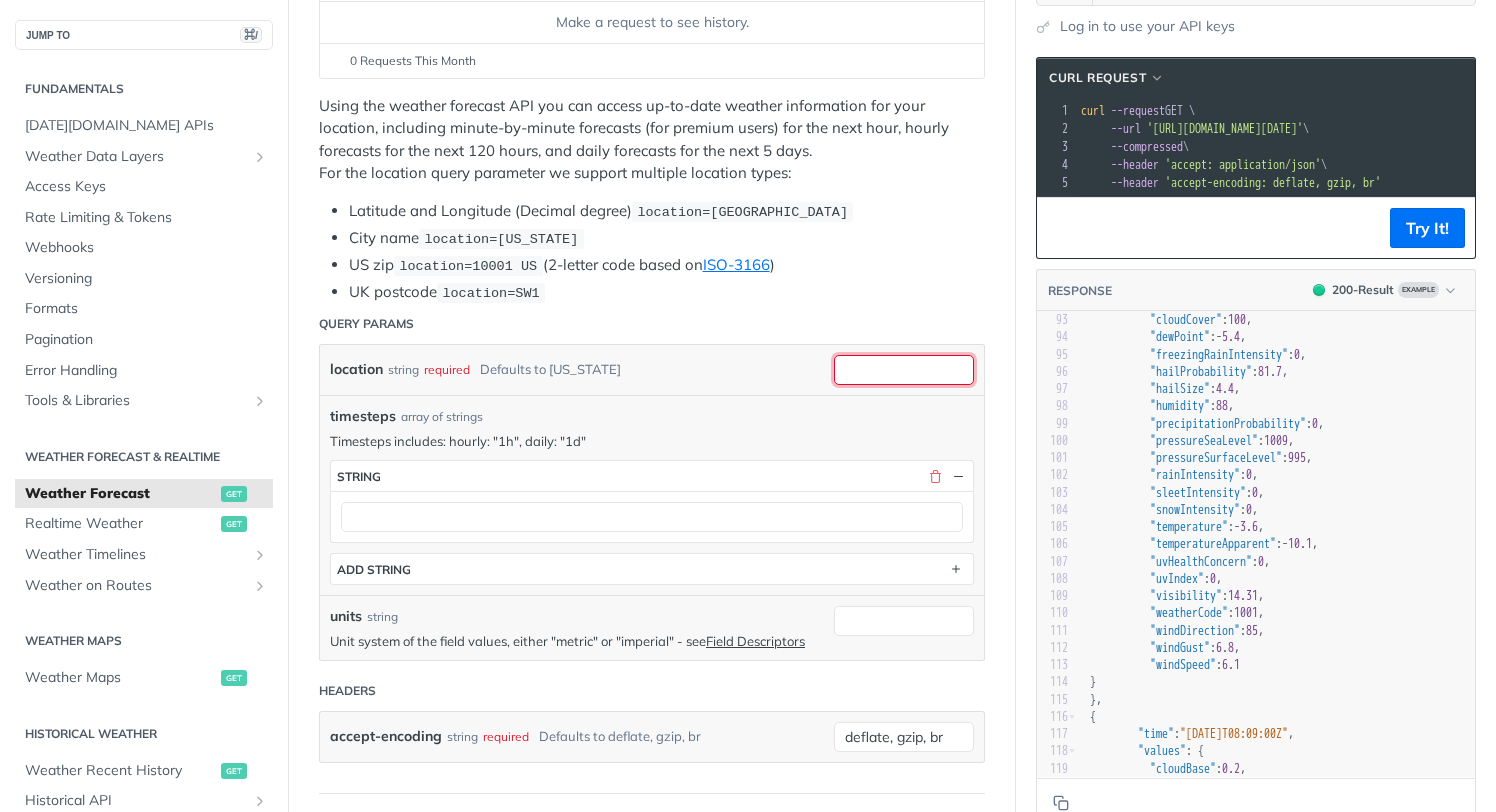 scroll, scrollTop: 483, scrollLeft: 0, axis: vertical 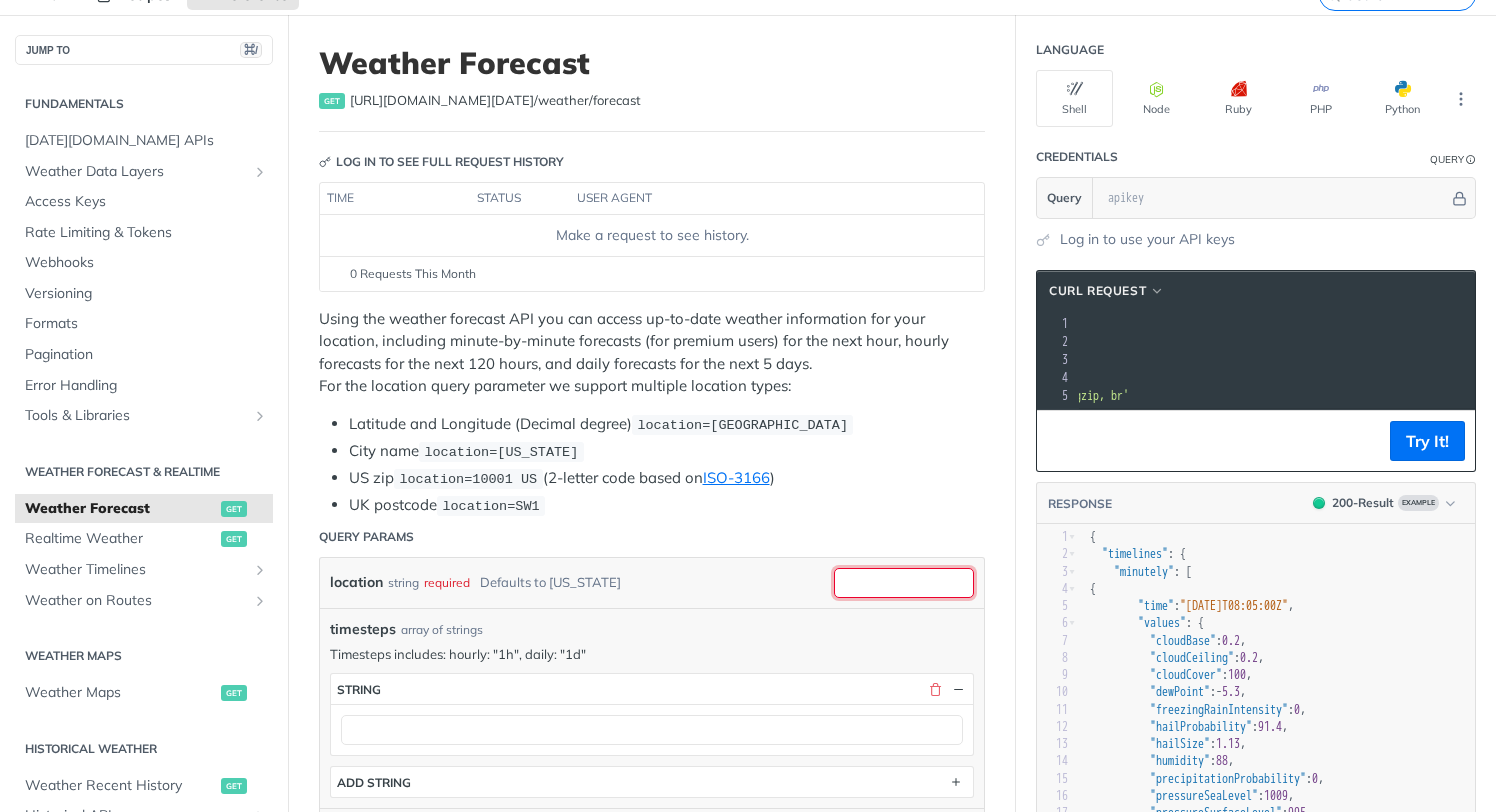 click on "location" at bounding box center (904, 583) 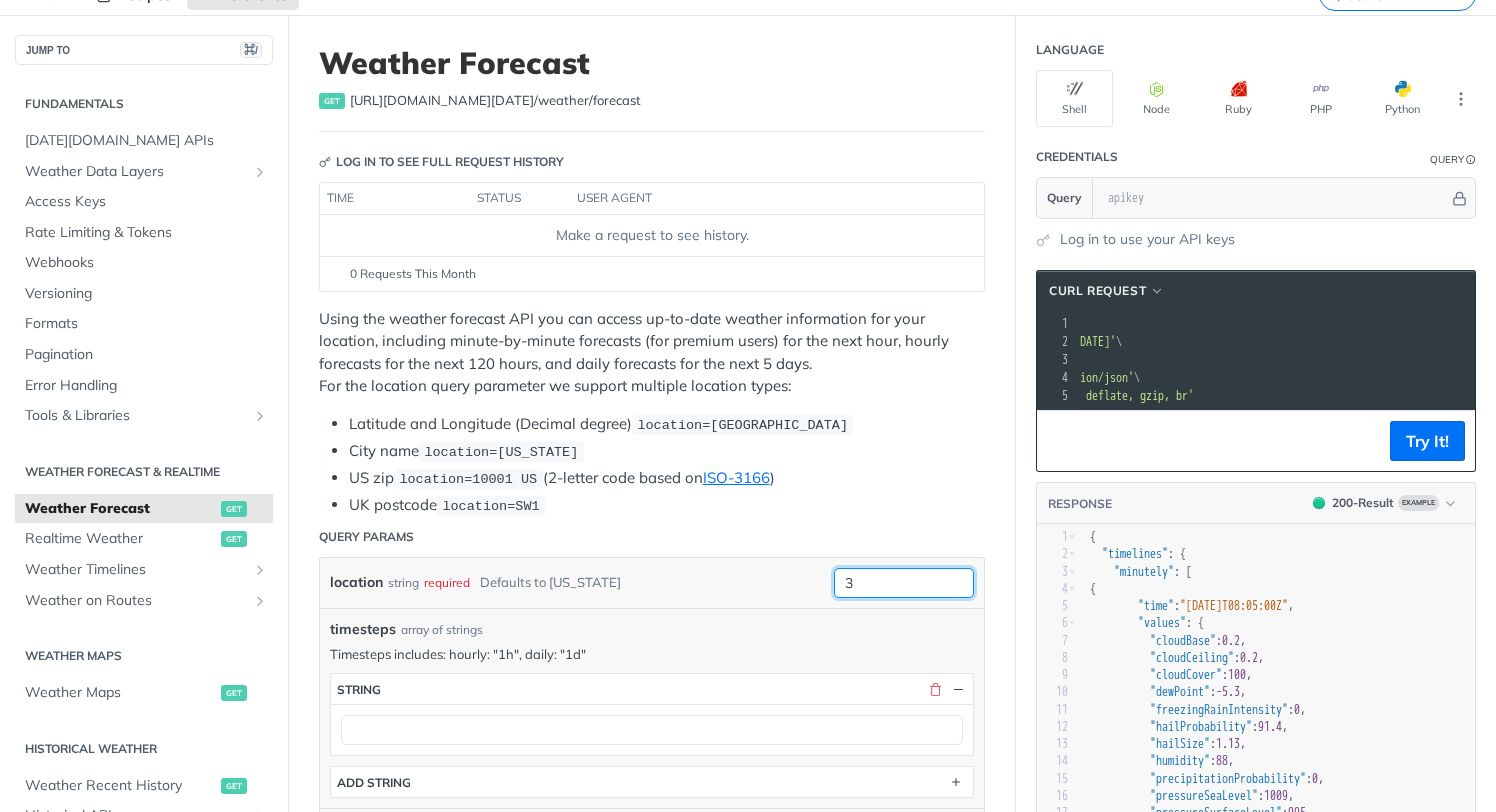scroll, scrollTop: 0, scrollLeft: 189, axis: horizontal 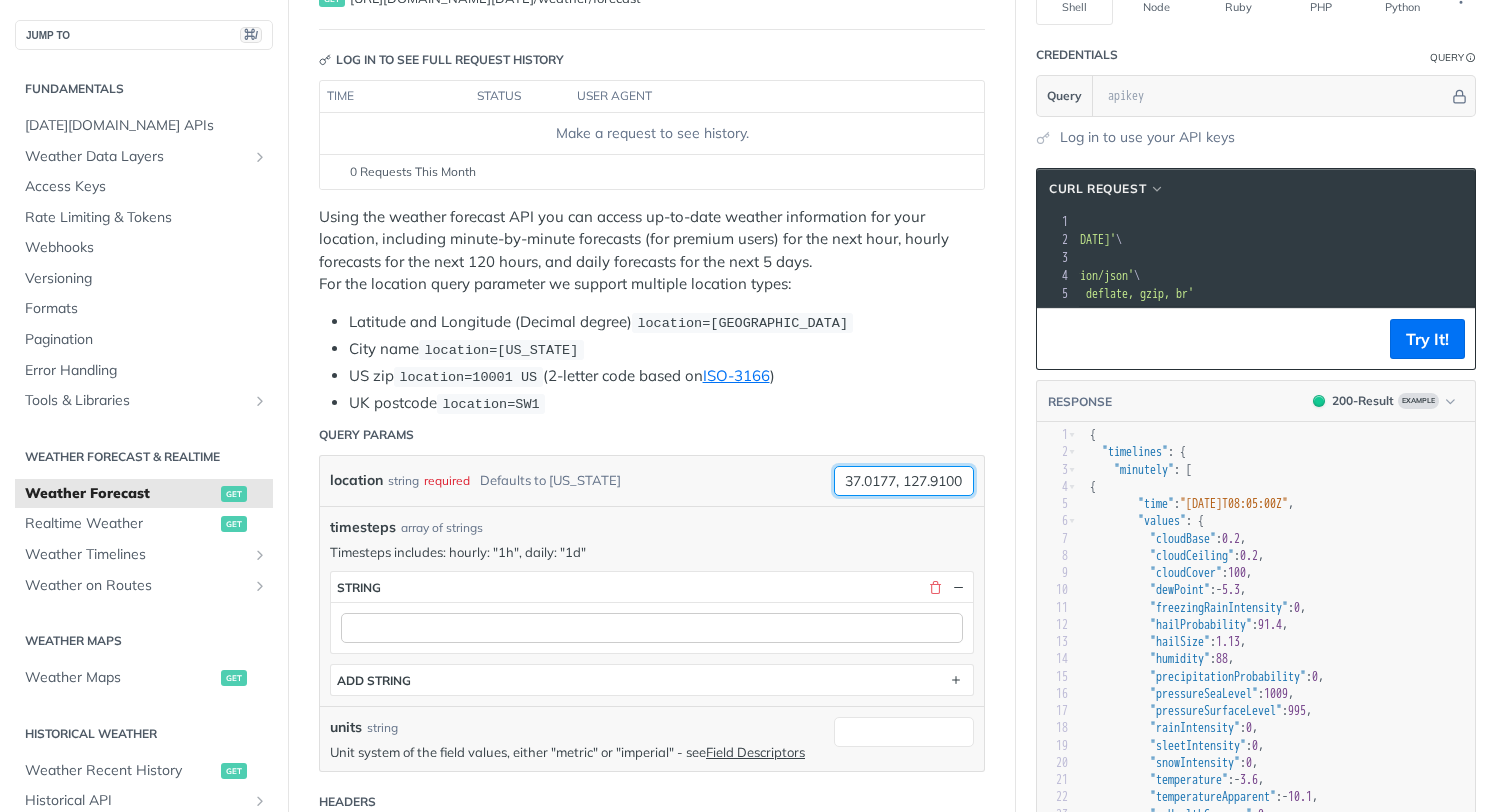 type on "37.0177, 127.9100" 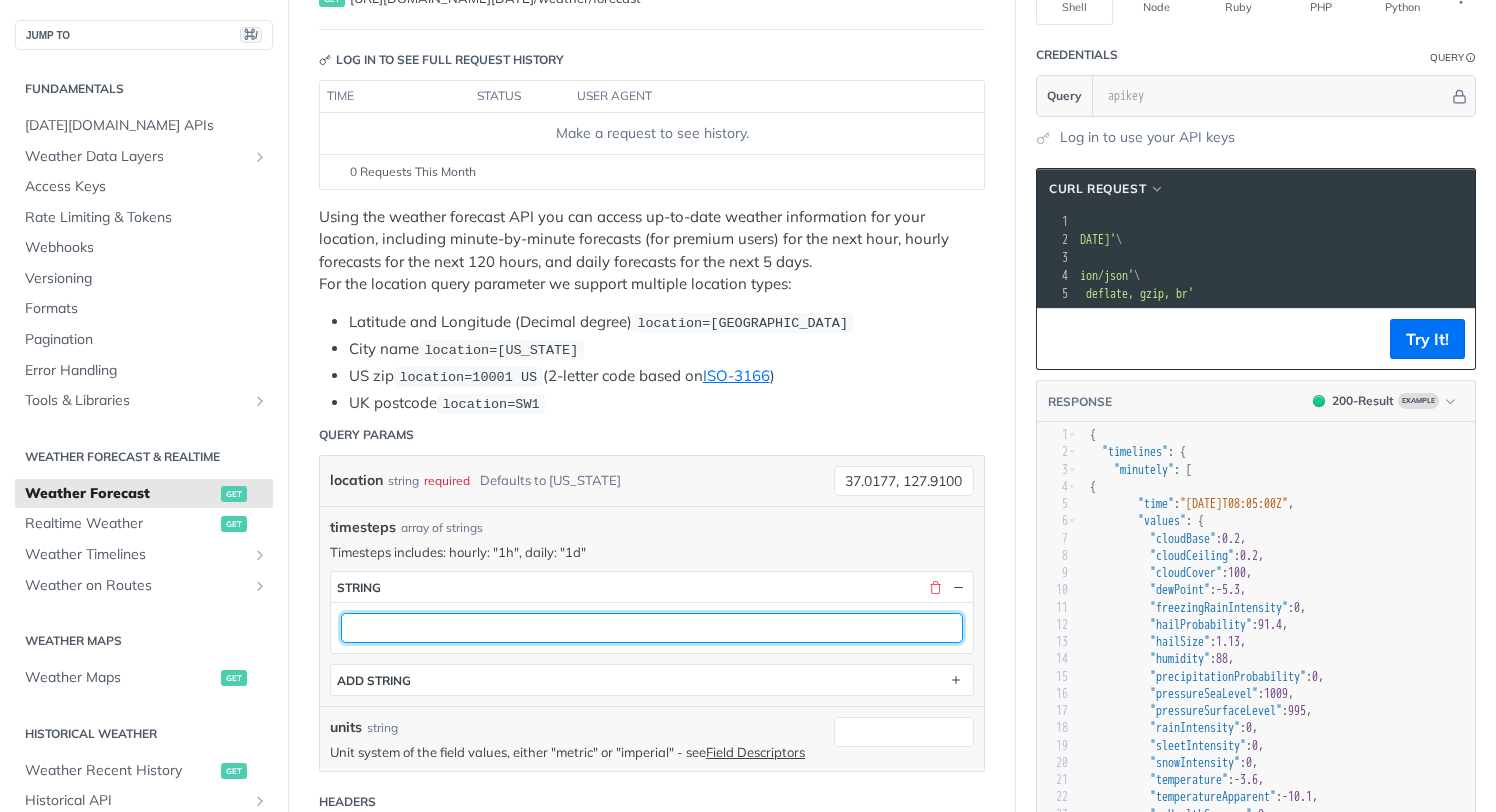 scroll, scrollTop: 0, scrollLeft: 0, axis: both 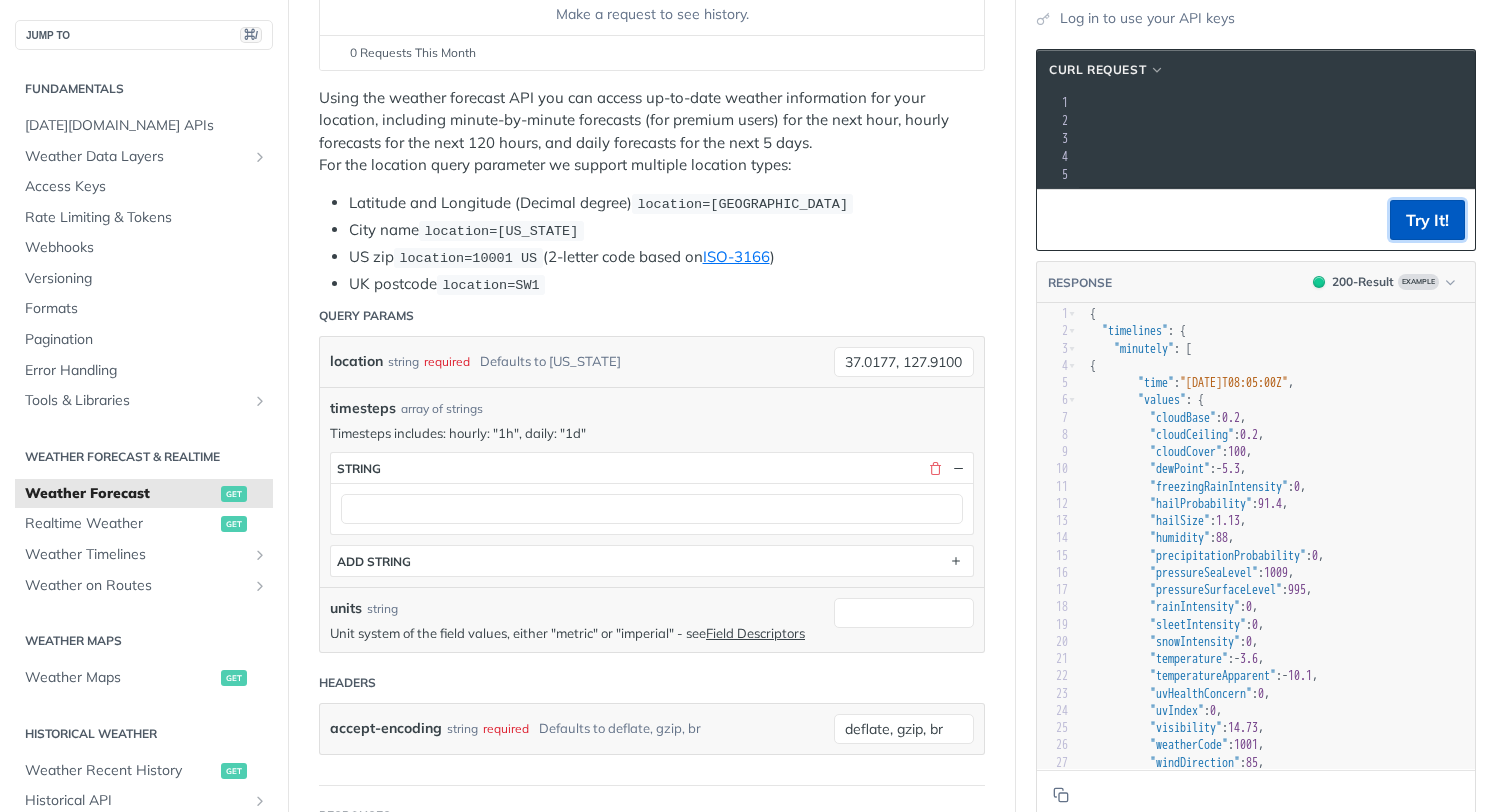 click on "Try It!" at bounding box center (1427, 220) 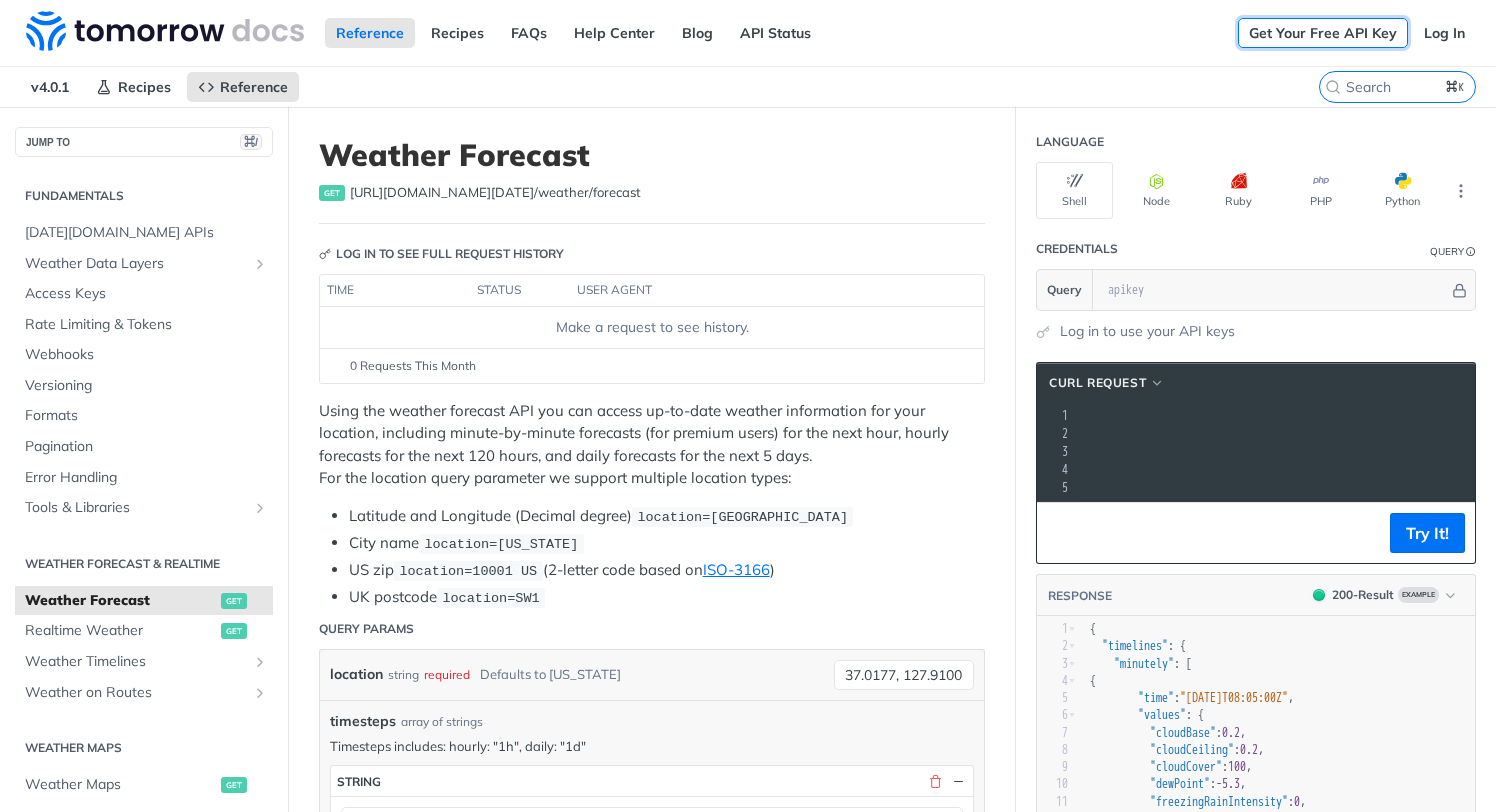 click on "Get Your Free API Key" at bounding box center (1323, 33) 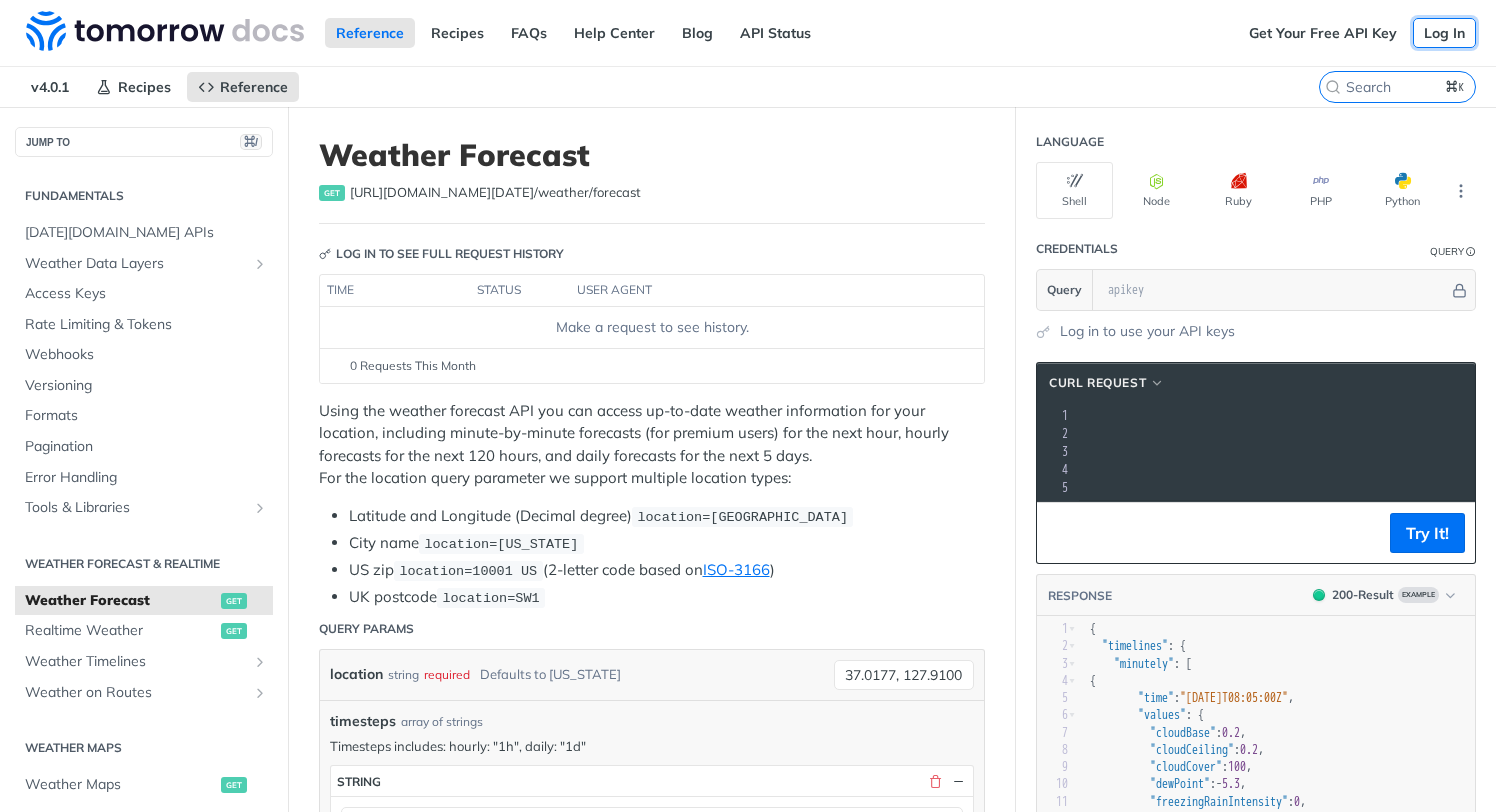 click on "Log In" at bounding box center [1444, 33] 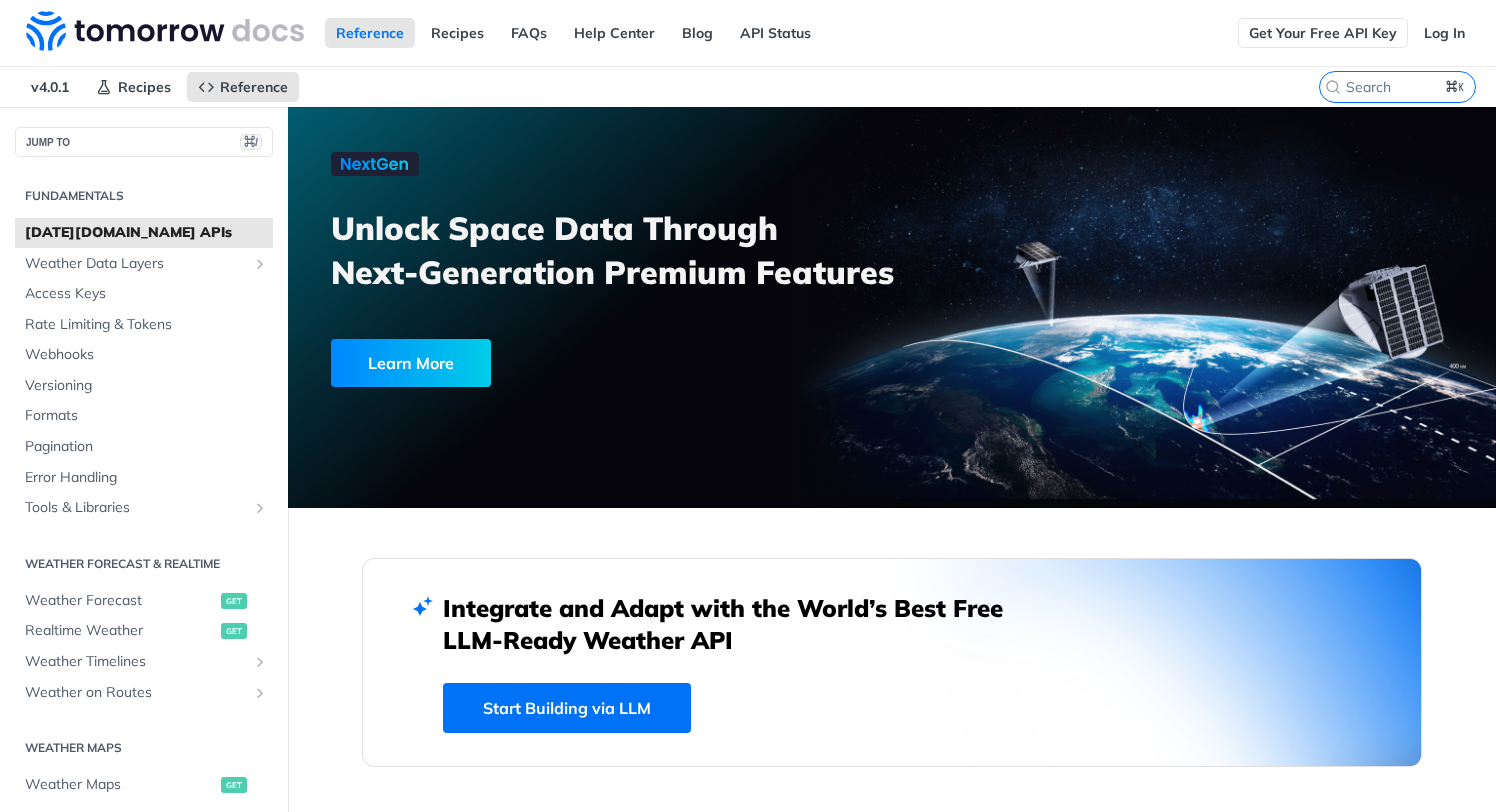 scroll, scrollTop: 0, scrollLeft: 0, axis: both 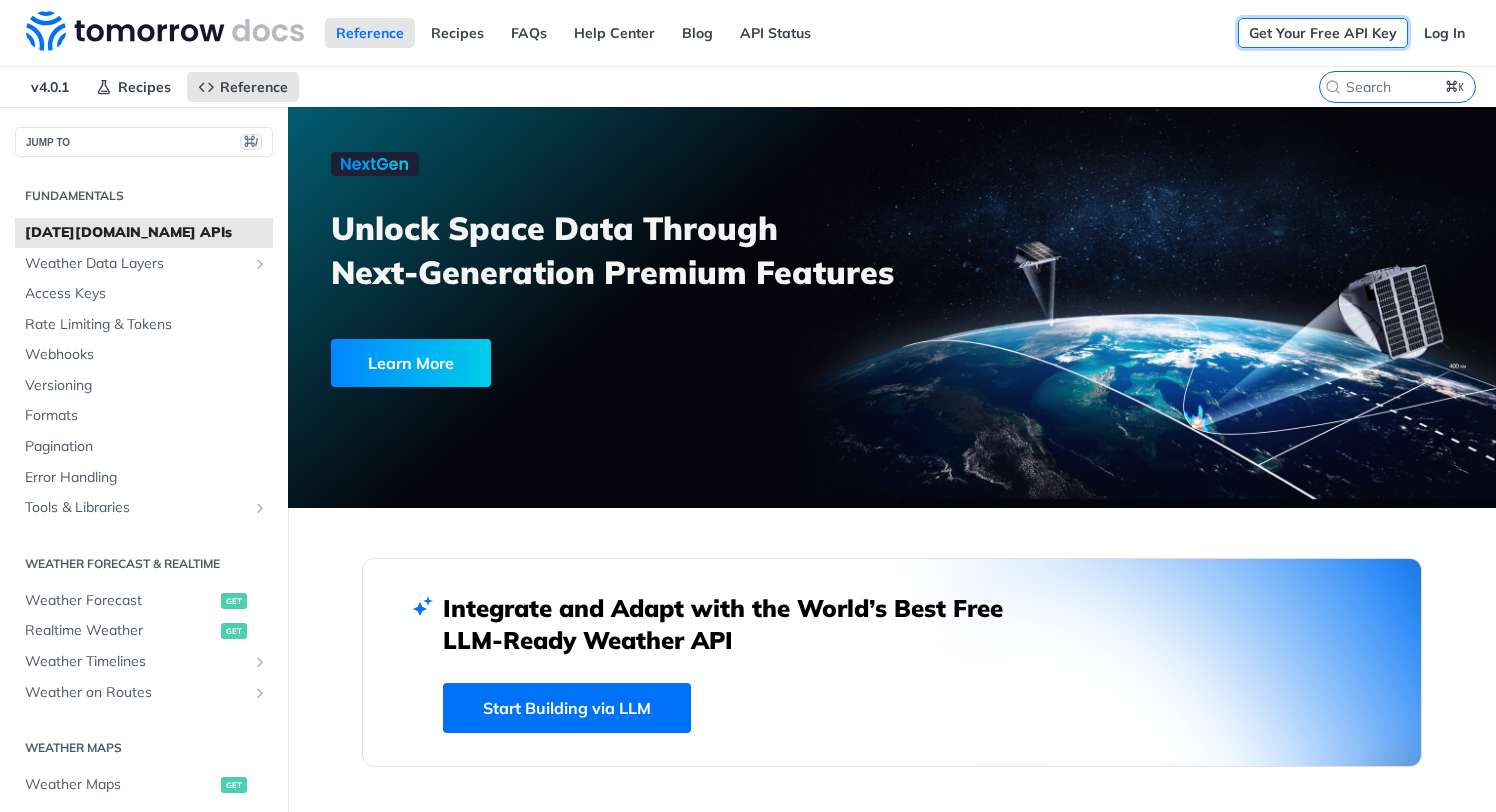 click on "Get Your Free API Key" at bounding box center [1323, 33] 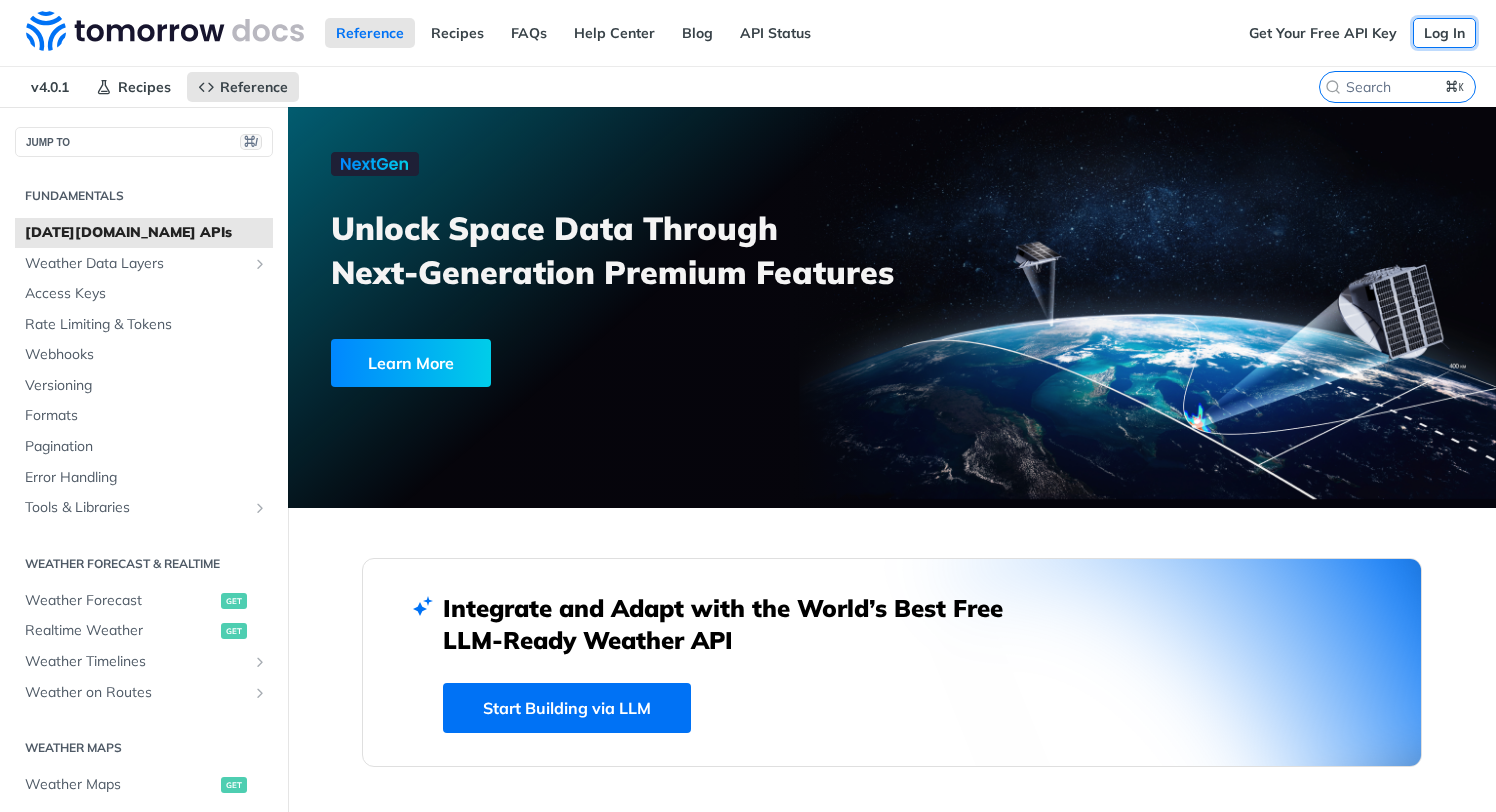 click on "Log In" at bounding box center [1444, 33] 